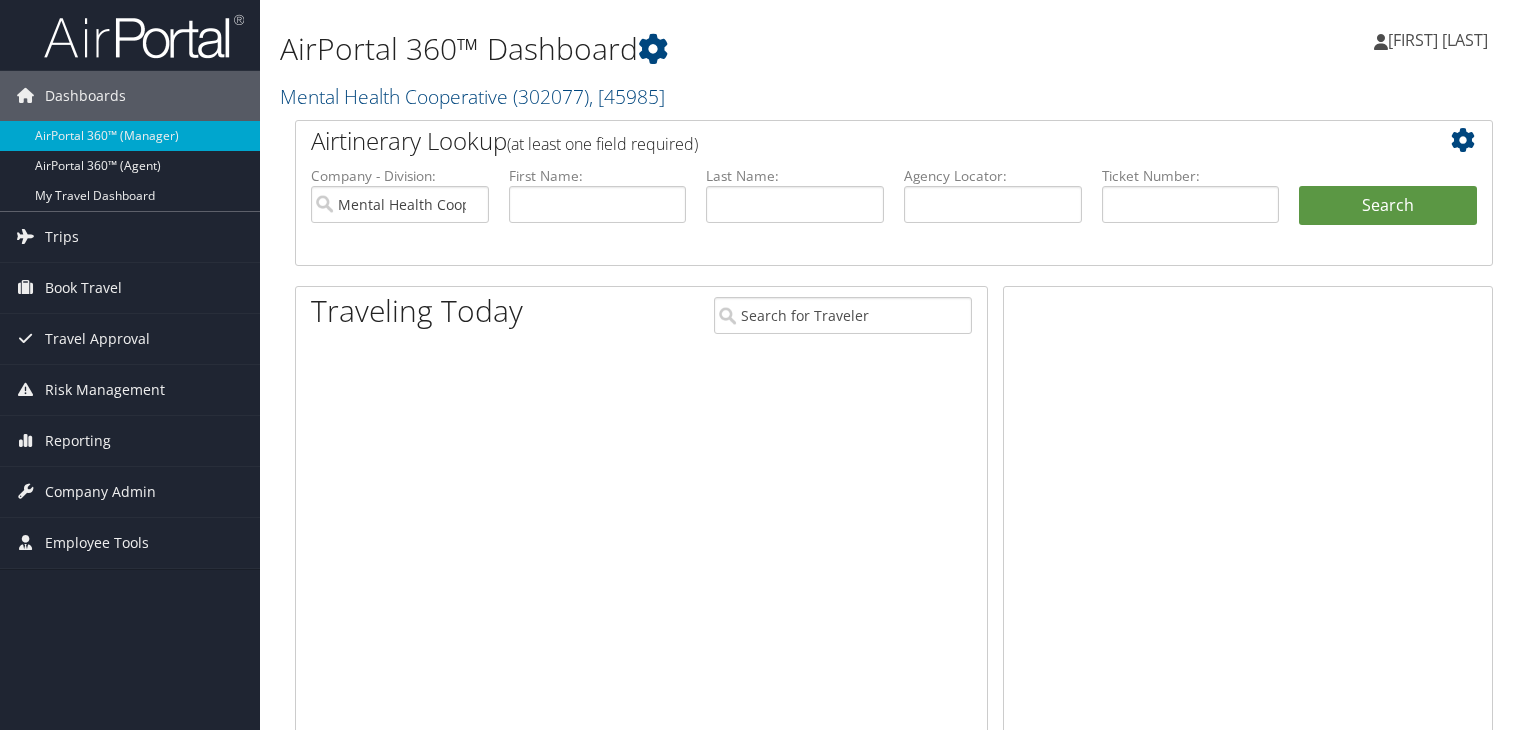 scroll, scrollTop: 0, scrollLeft: 0, axis: both 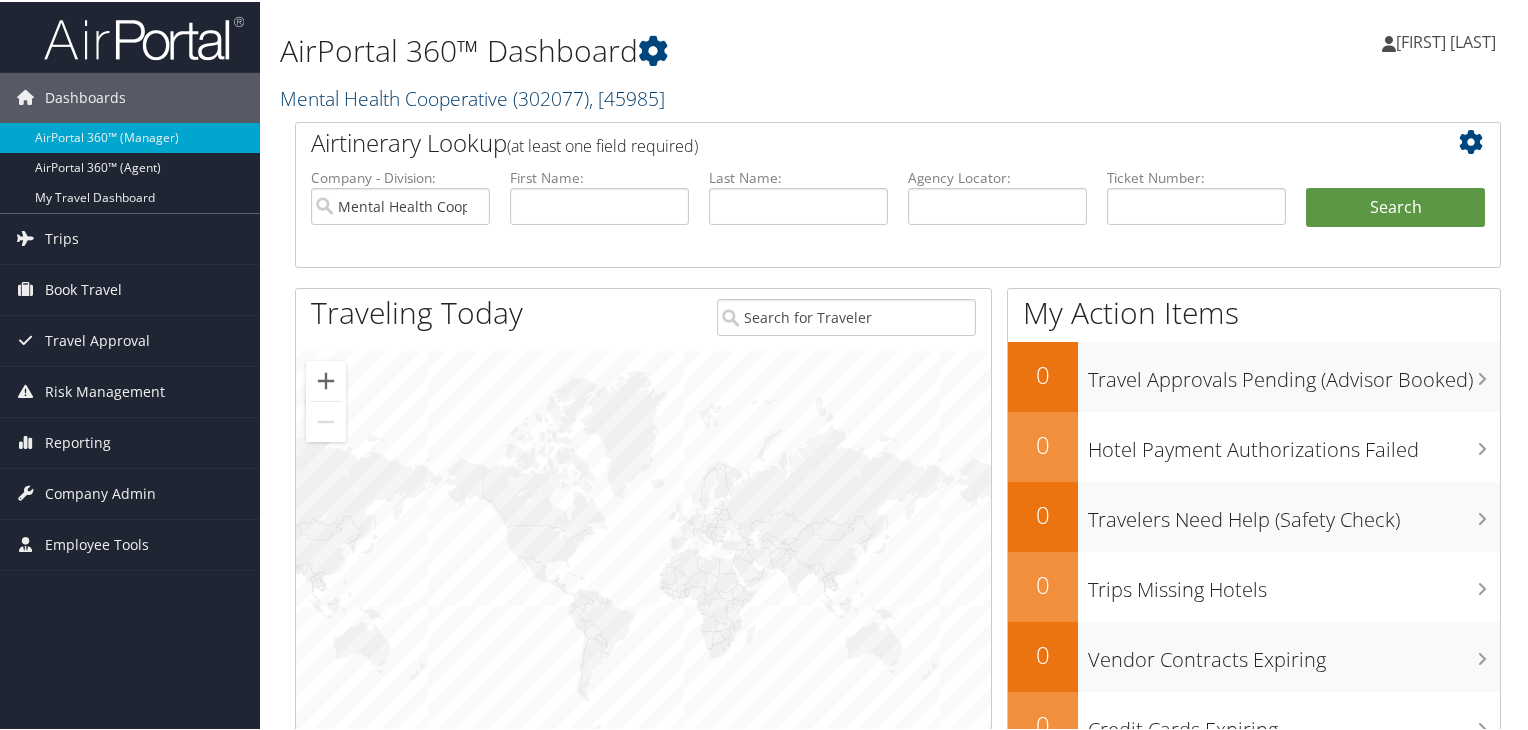 click on "( [NUMBER] )" at bounding box center (551, 96) 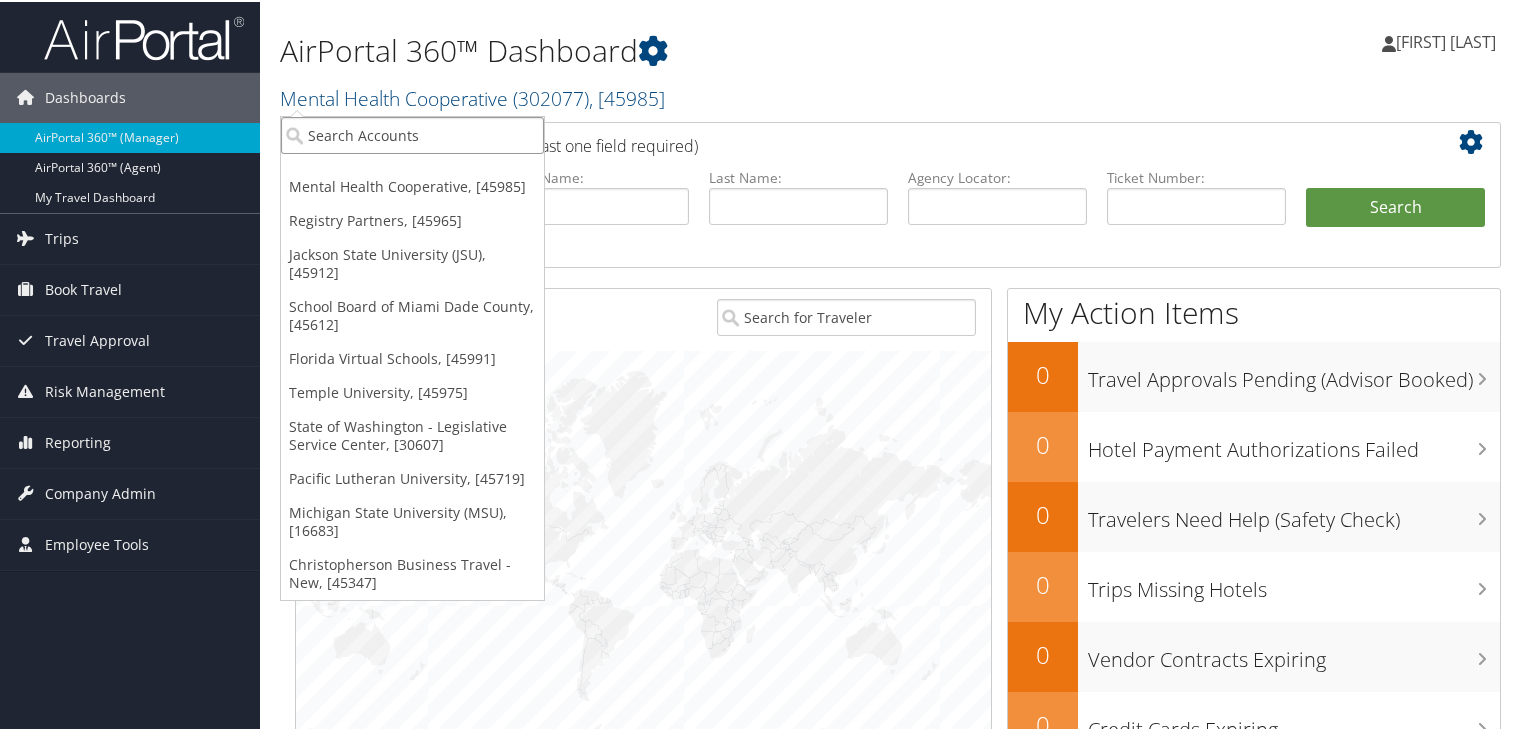 click at bounding box center [412, 133] 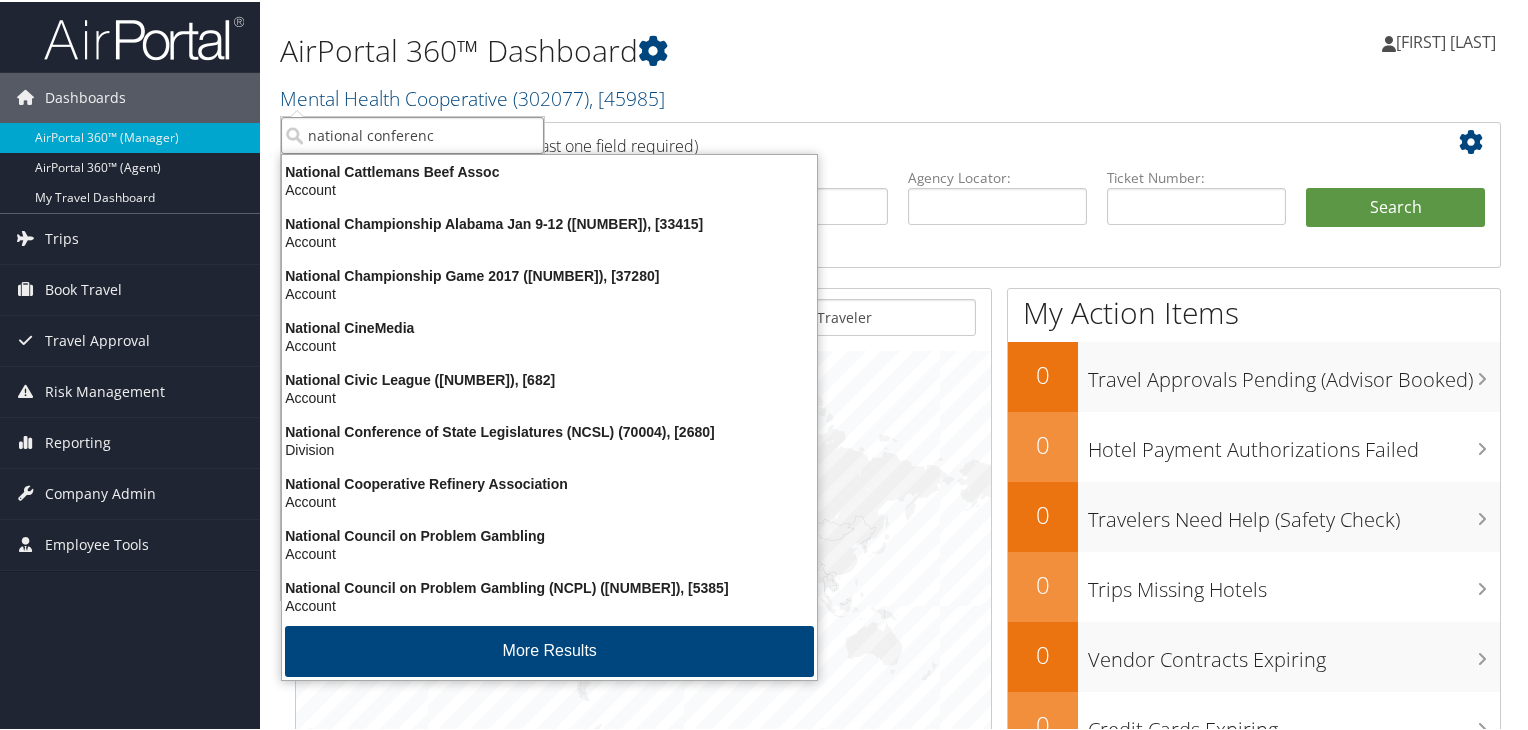 type on "national conference" 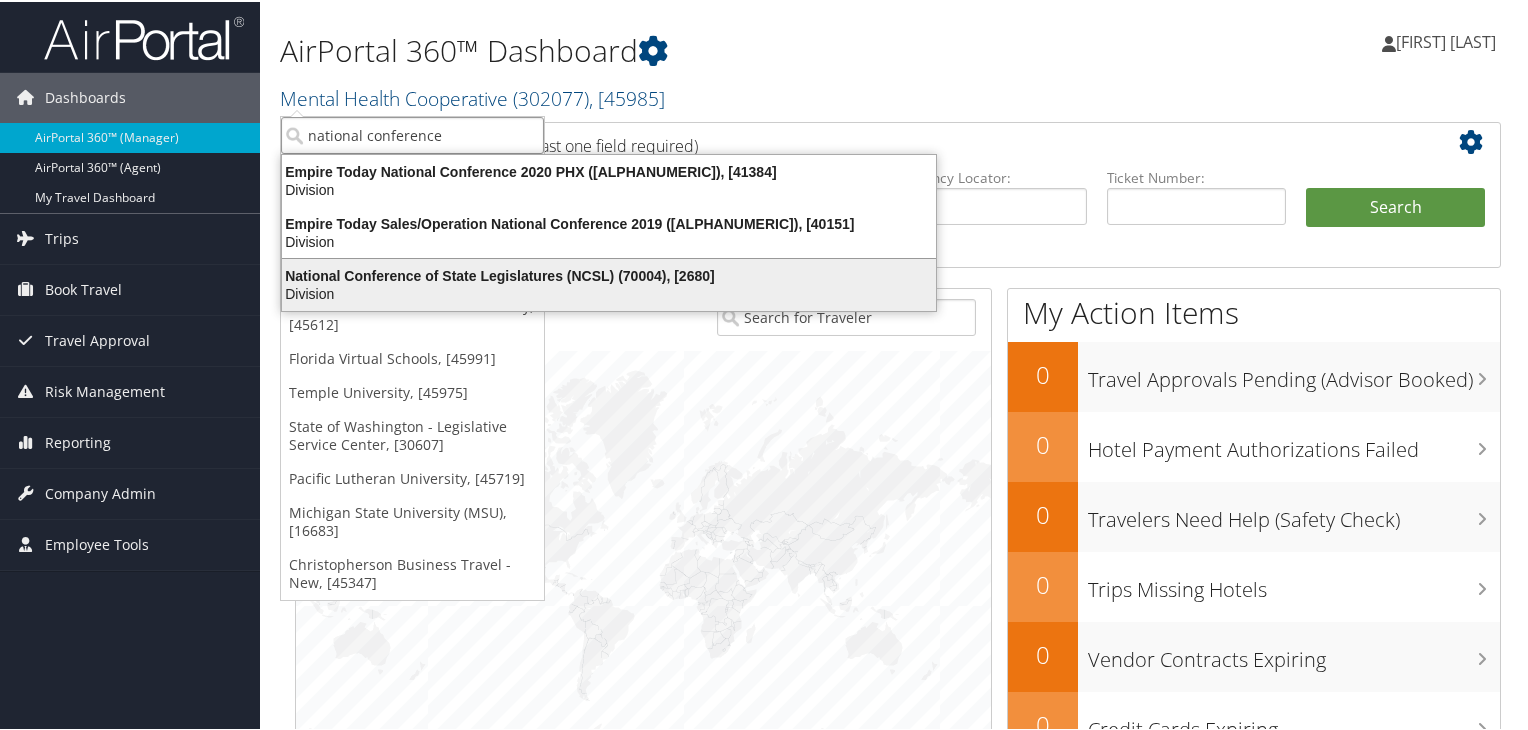click on "Division" at bounding box center [609, 292] 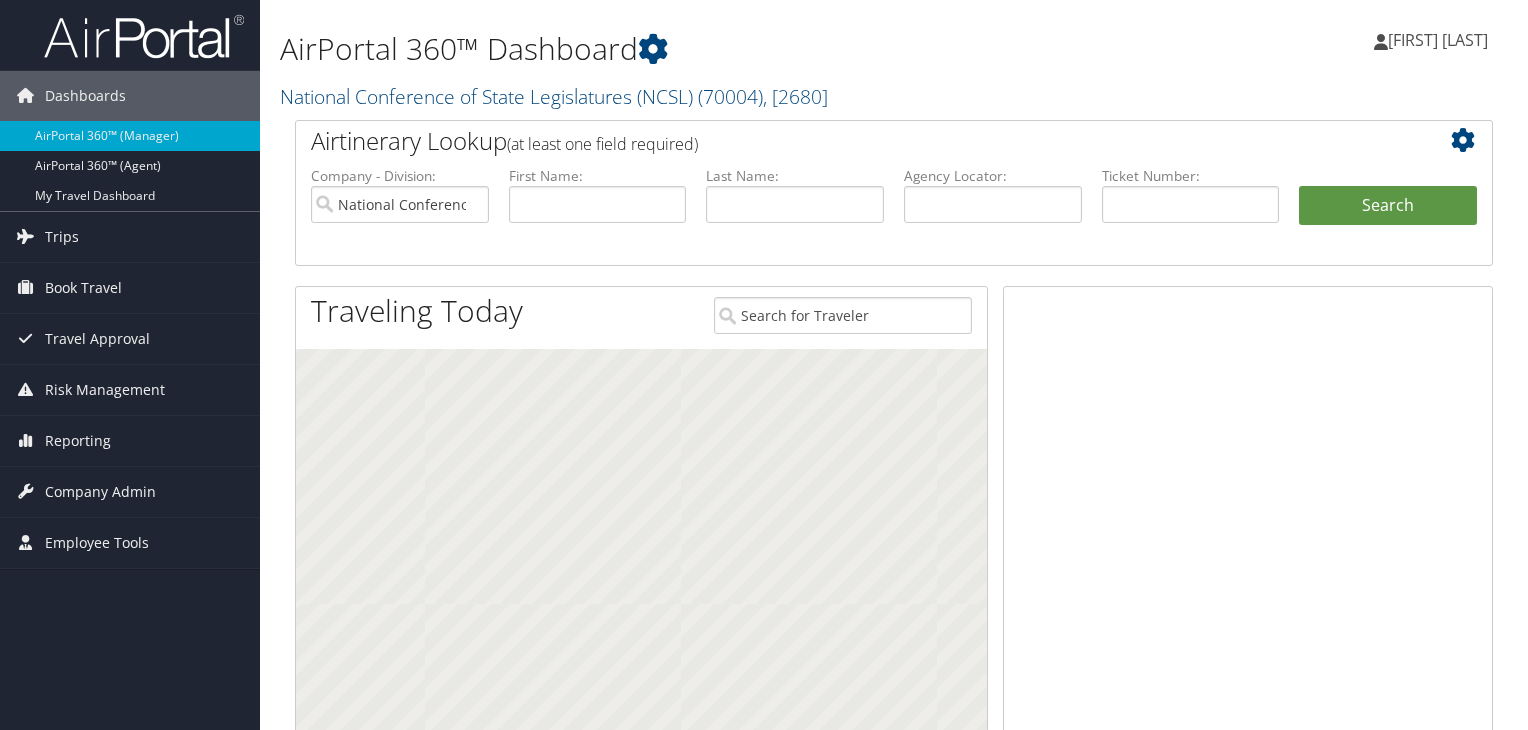 scroll, scrollTop: 0, scrollLeft: 0, axis: both 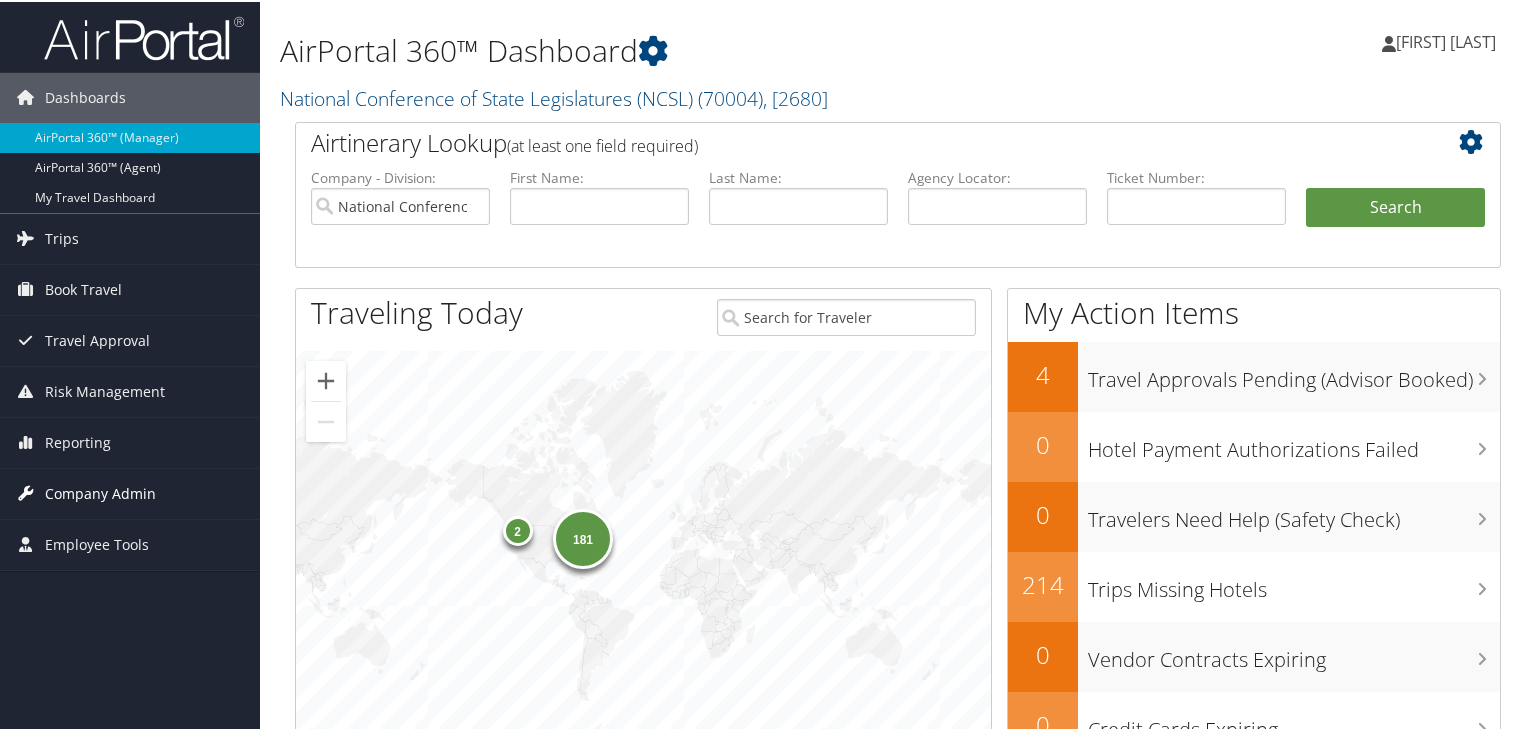 click on "Company Admin" at bounding box center (100, 492) 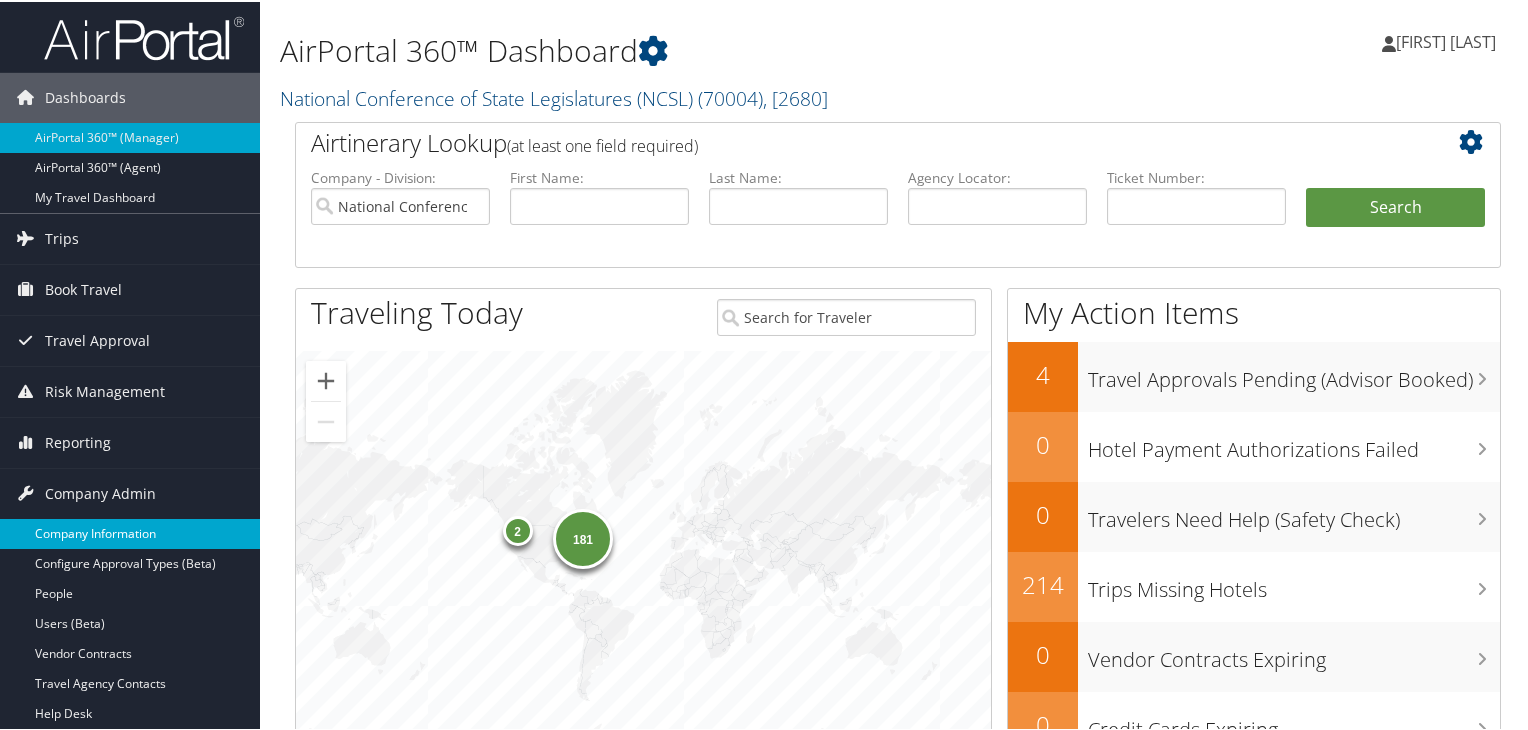 click on "Company Information" at bounding box center (130, 532) 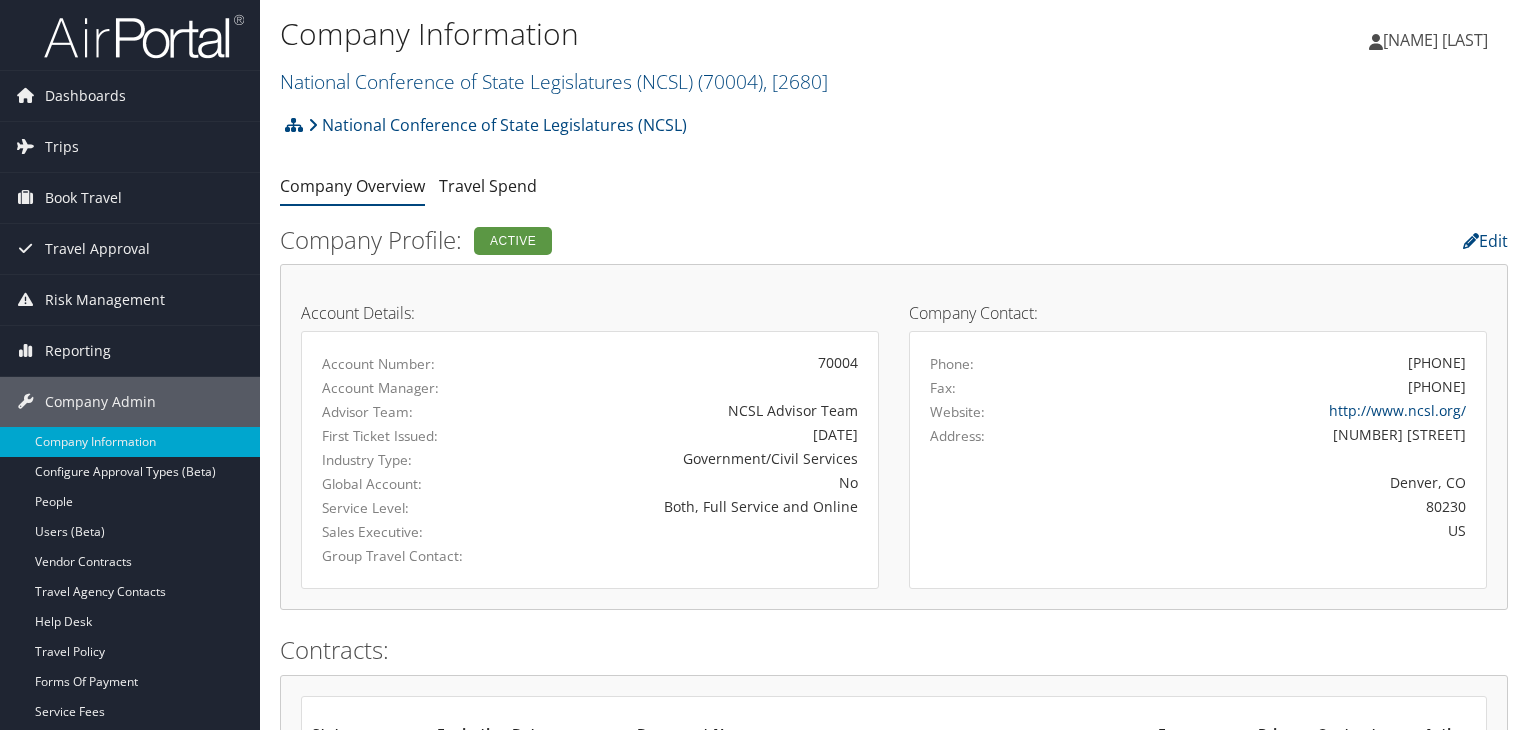 scroll, scrollTop: 0, scrollLeft: 0, axis: both 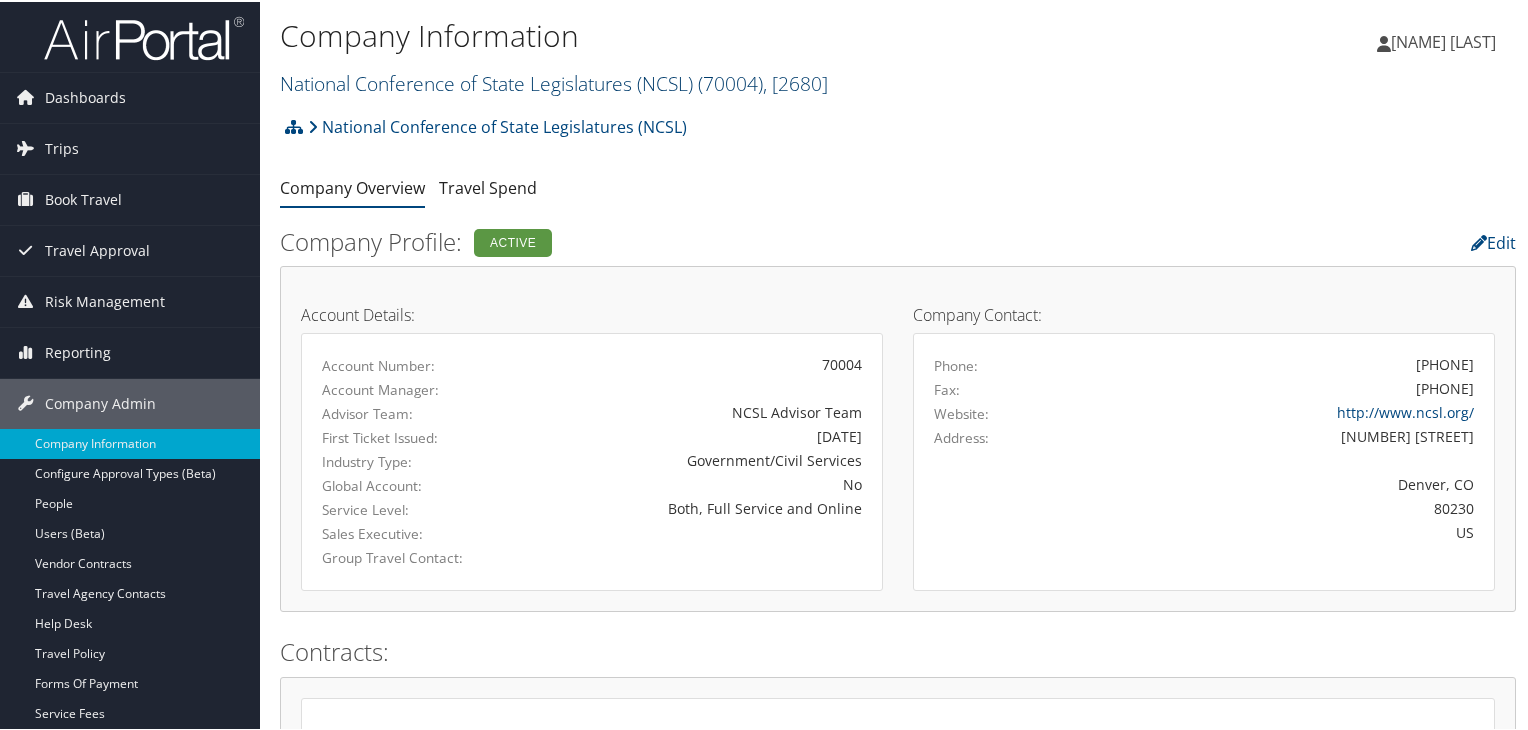 click on ", [ 2680 ]" at bounding box center [795, 81] 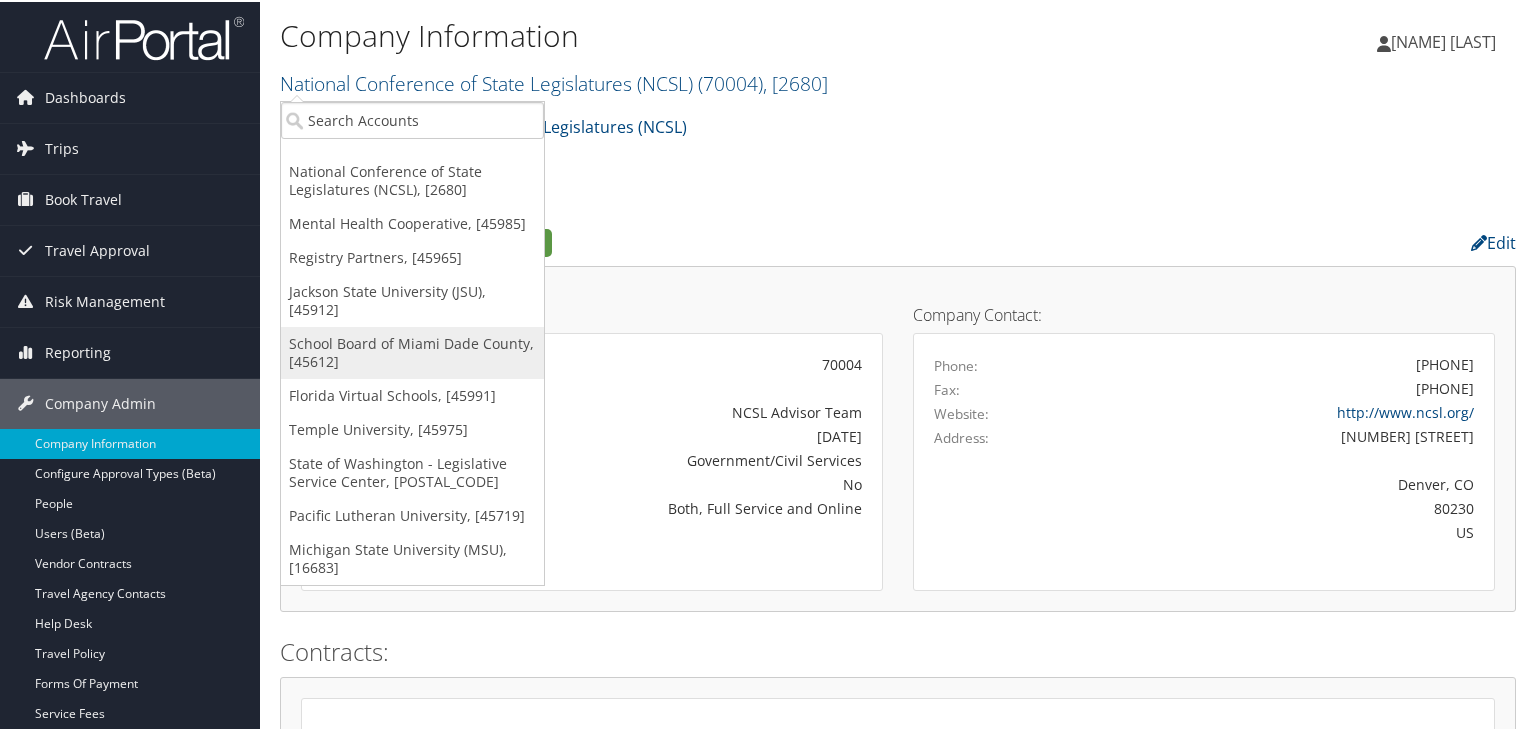 click on "School Board of Miami Dade County, [45612]" at bounding box center (412, 351) 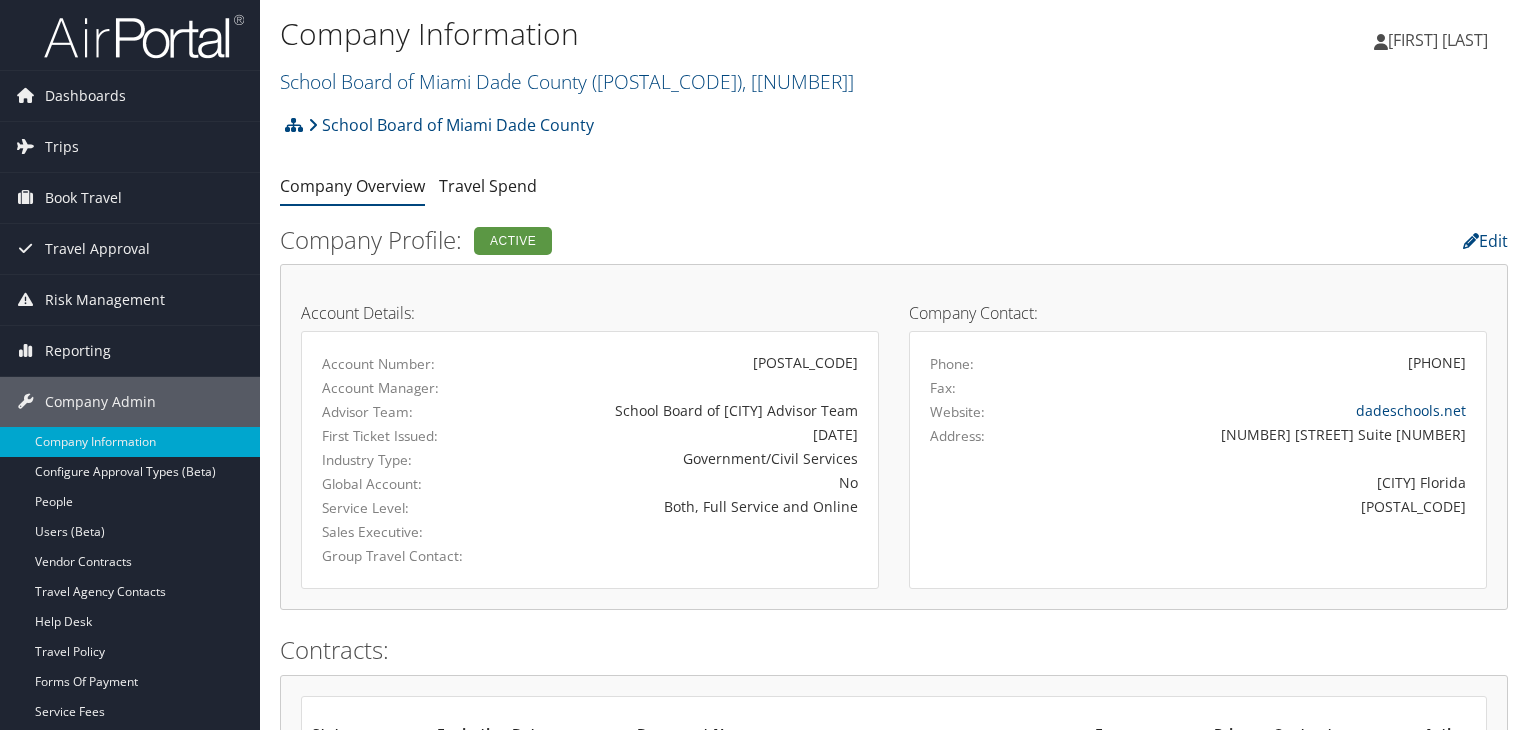 scroll, scrollTop: 0, scrollLeft: 0, axis: both 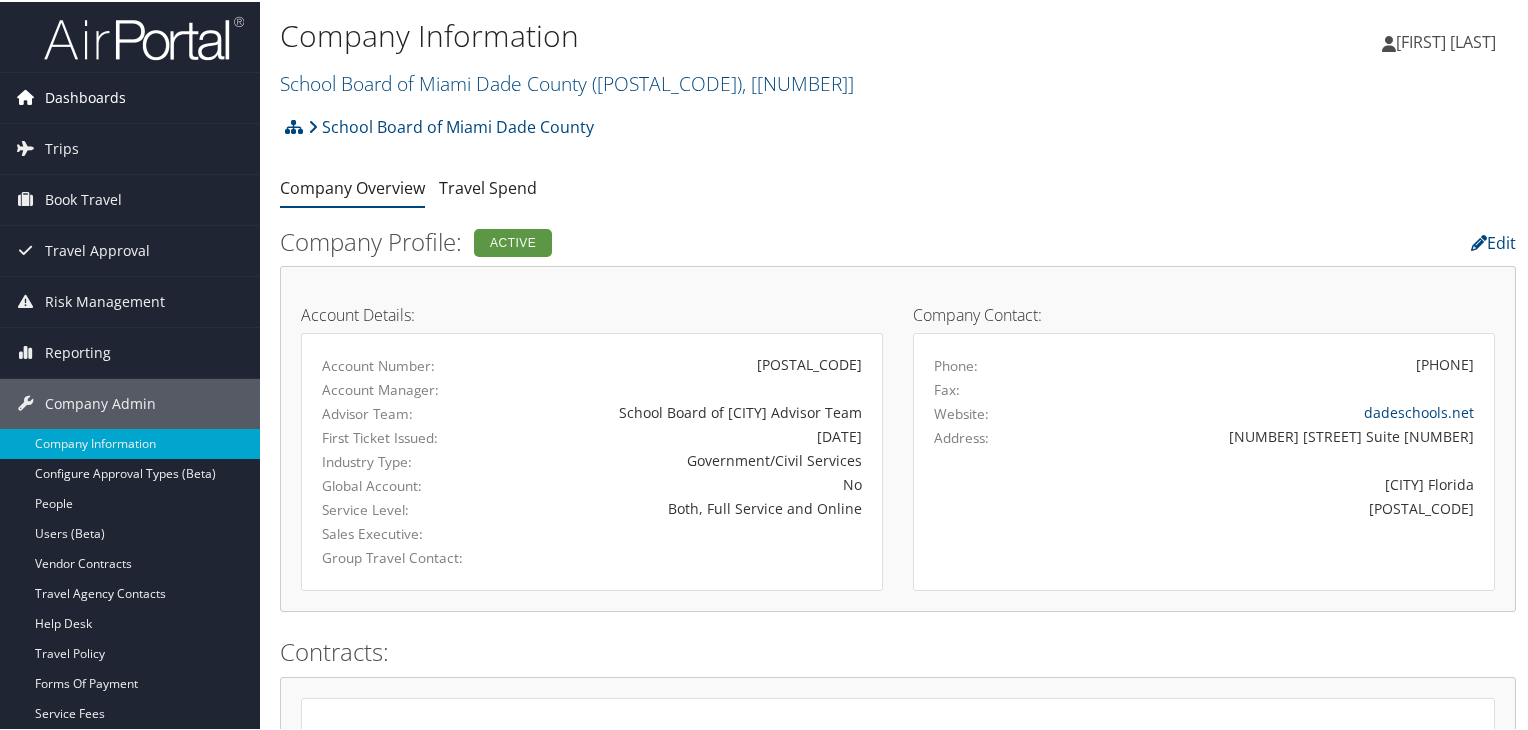 click on "Dashboards" at bounding box center [85, 96] 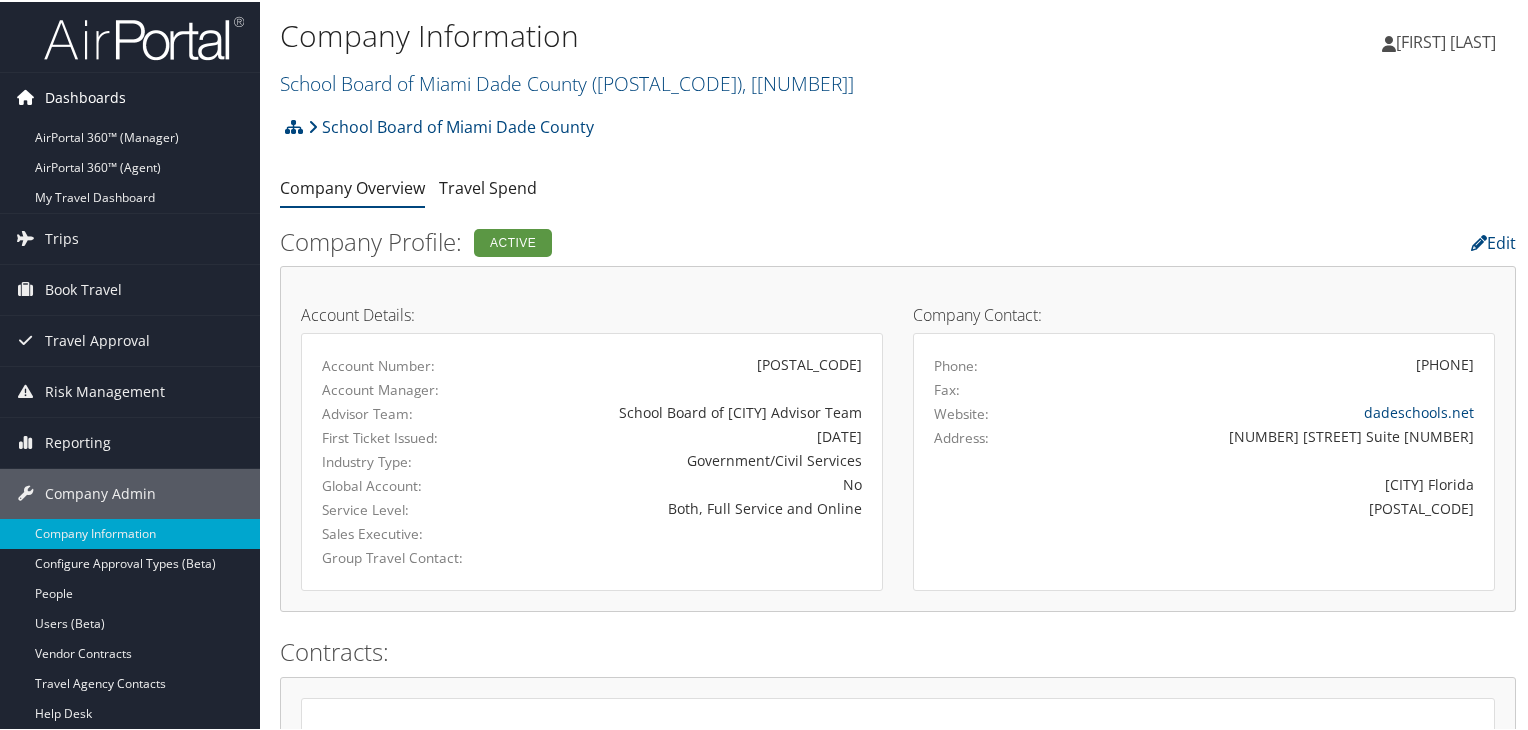 click on "Dashboards" at bounding box center [85, 96] 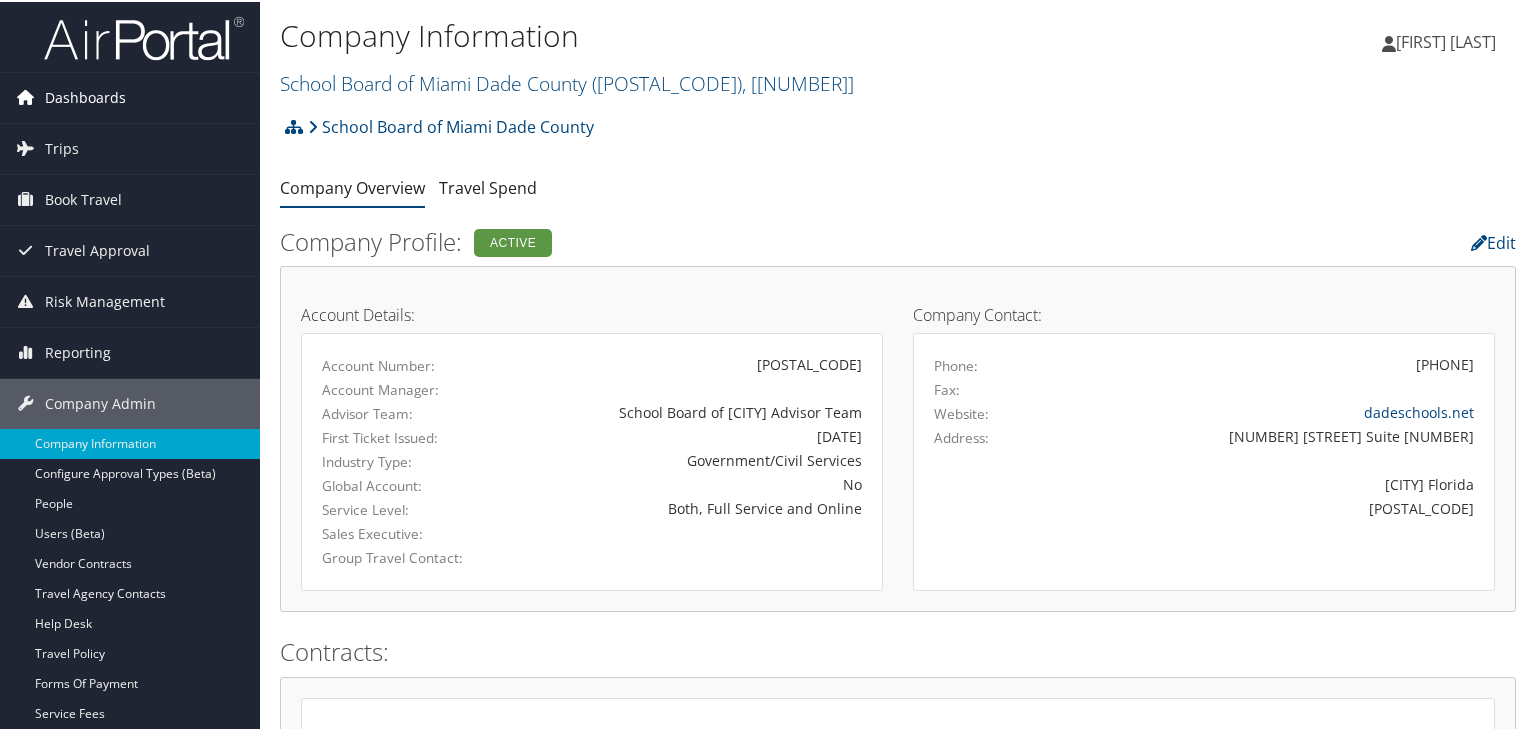 click on "Dashboards" at bounding box center [85, 96] 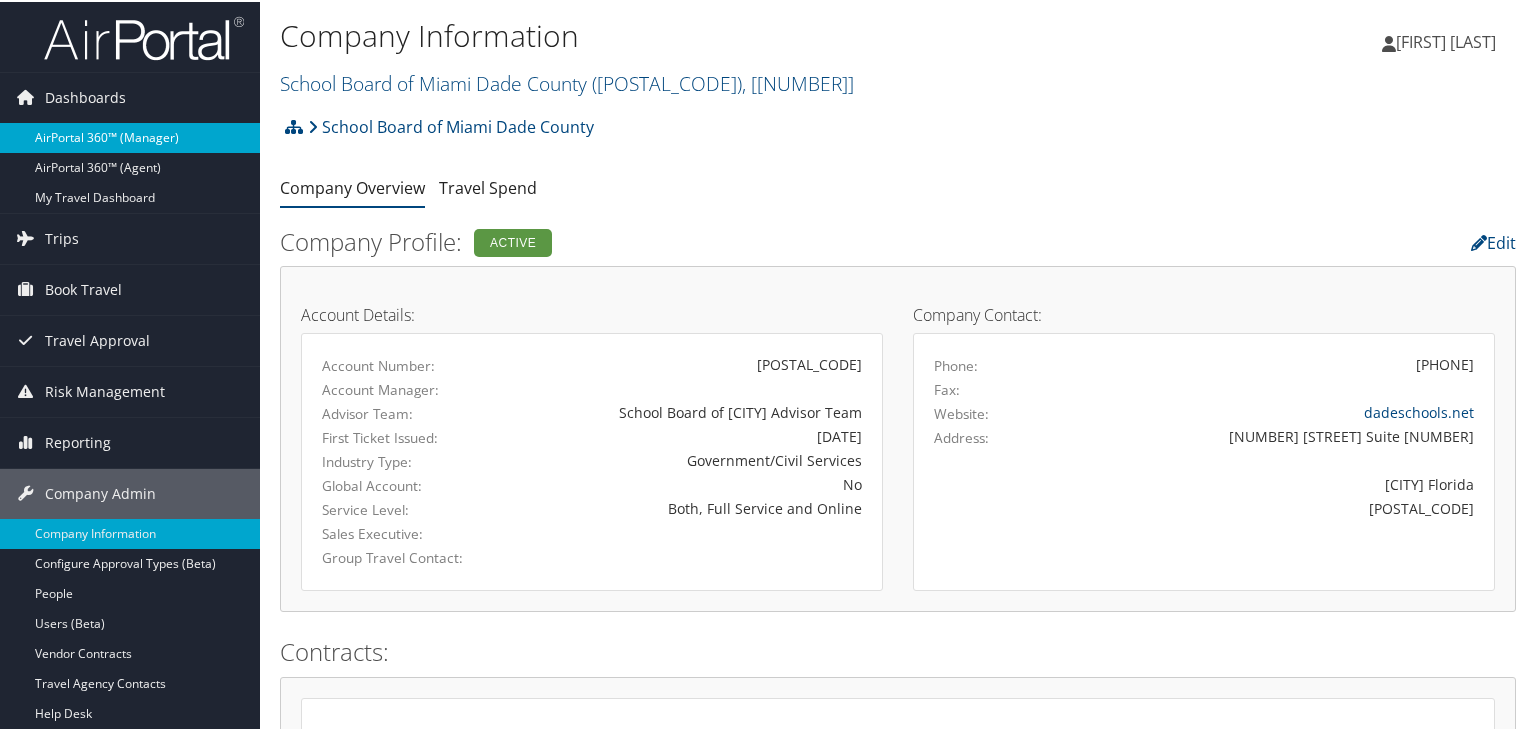 click on "AirPortal 360™ (Manager)" at bounding box center [130, 136] 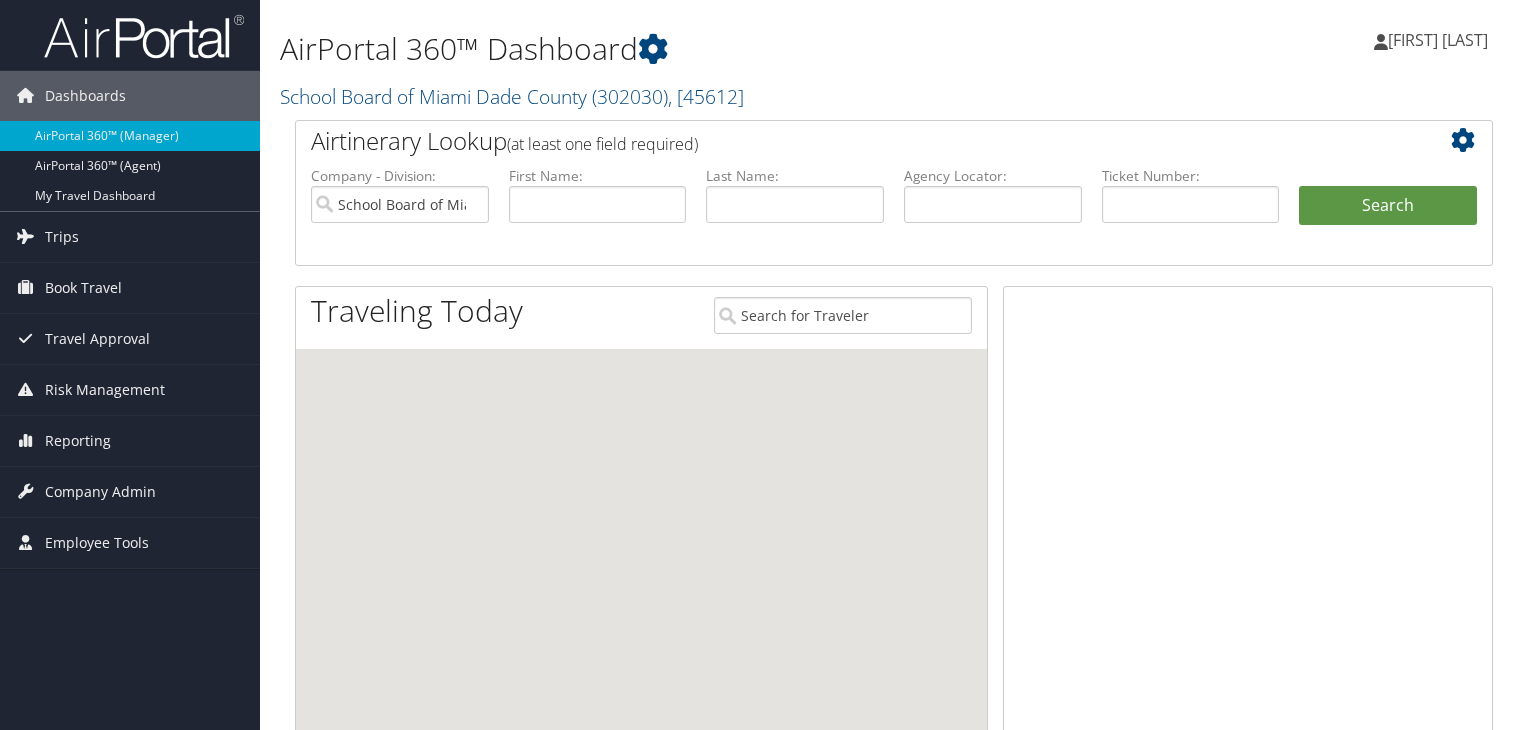scroll, scrollTop: 0, scrollLeft: 0, axis: both 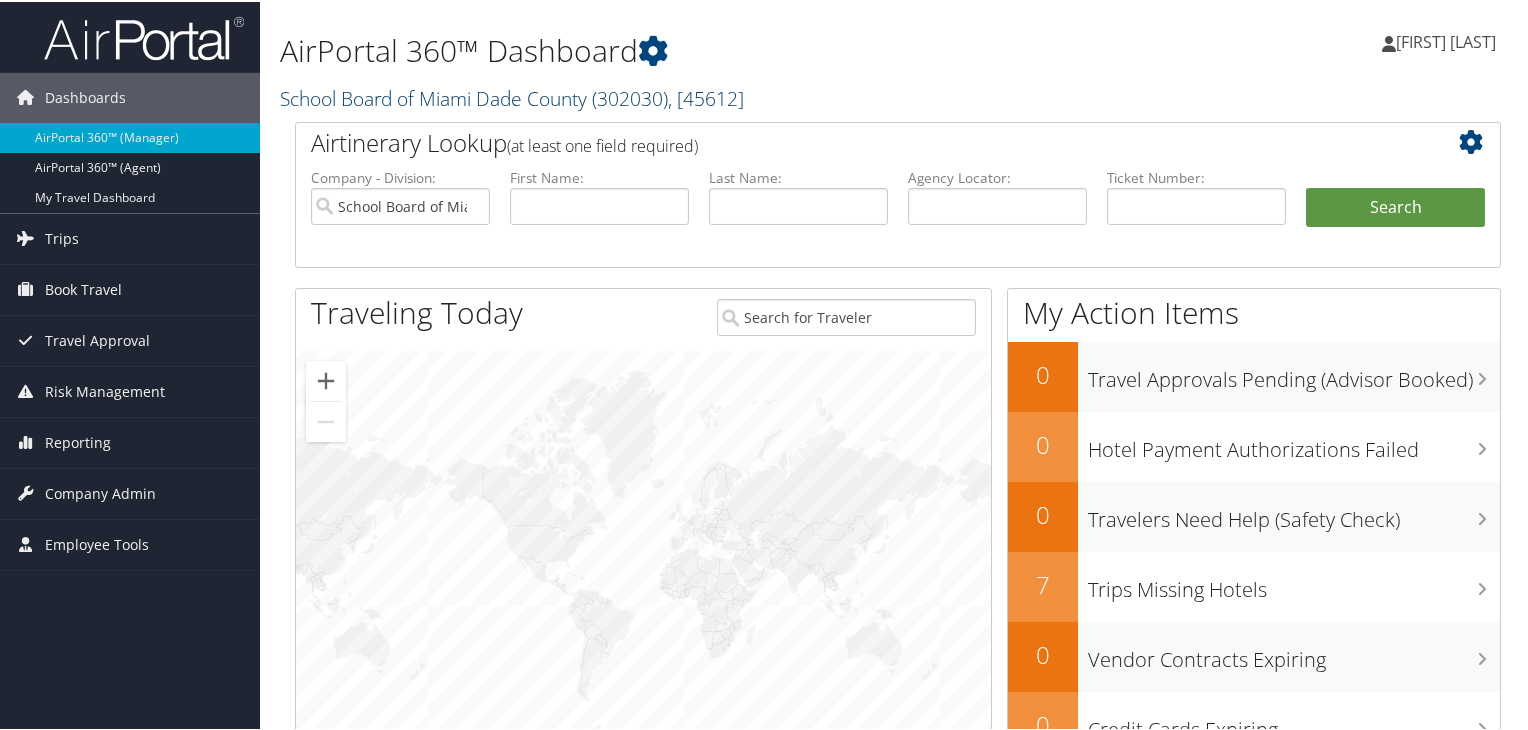 click on "( 302030 )" at bounding box center (630, 96) 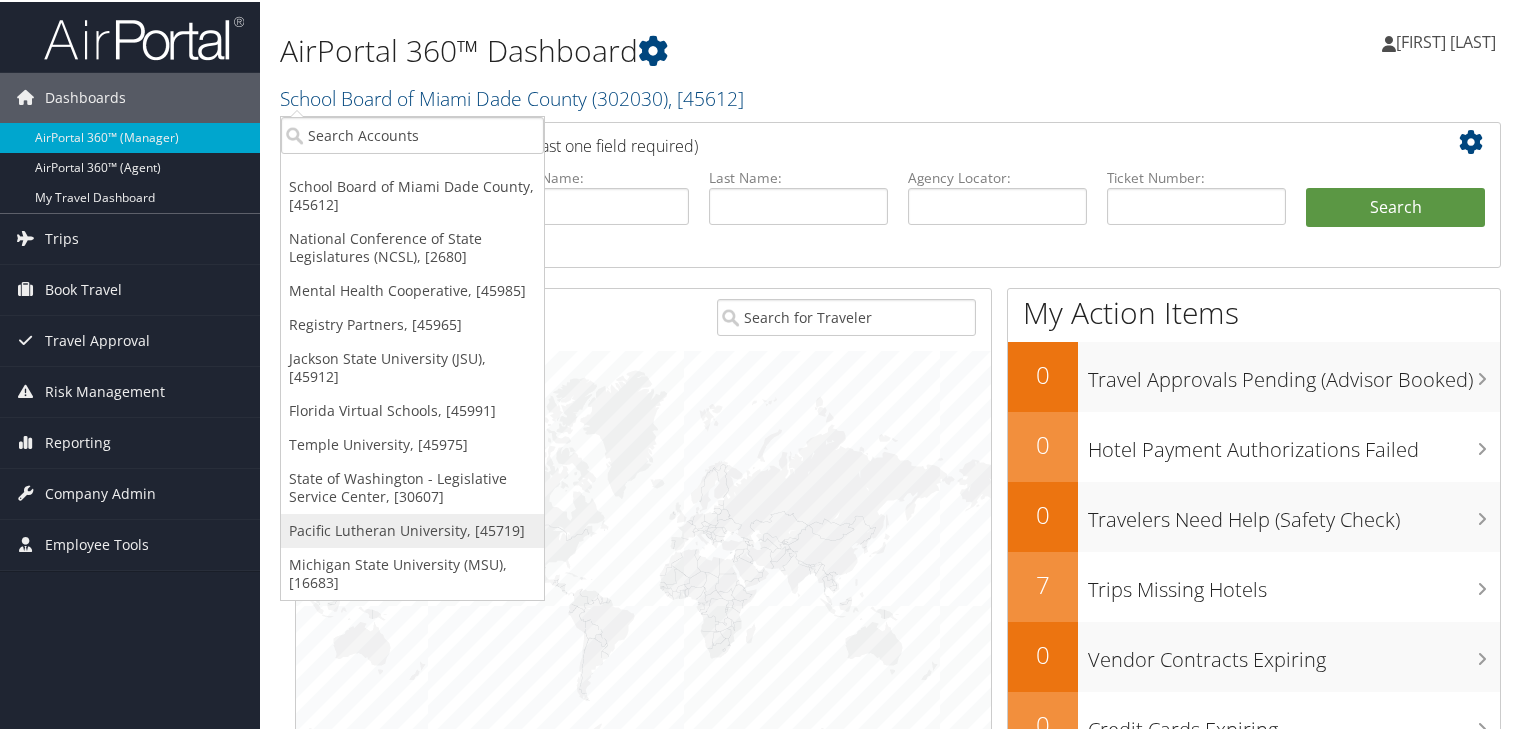 click on "Pacific Lutheran University, [45719]" at bounding box center [412, 529] 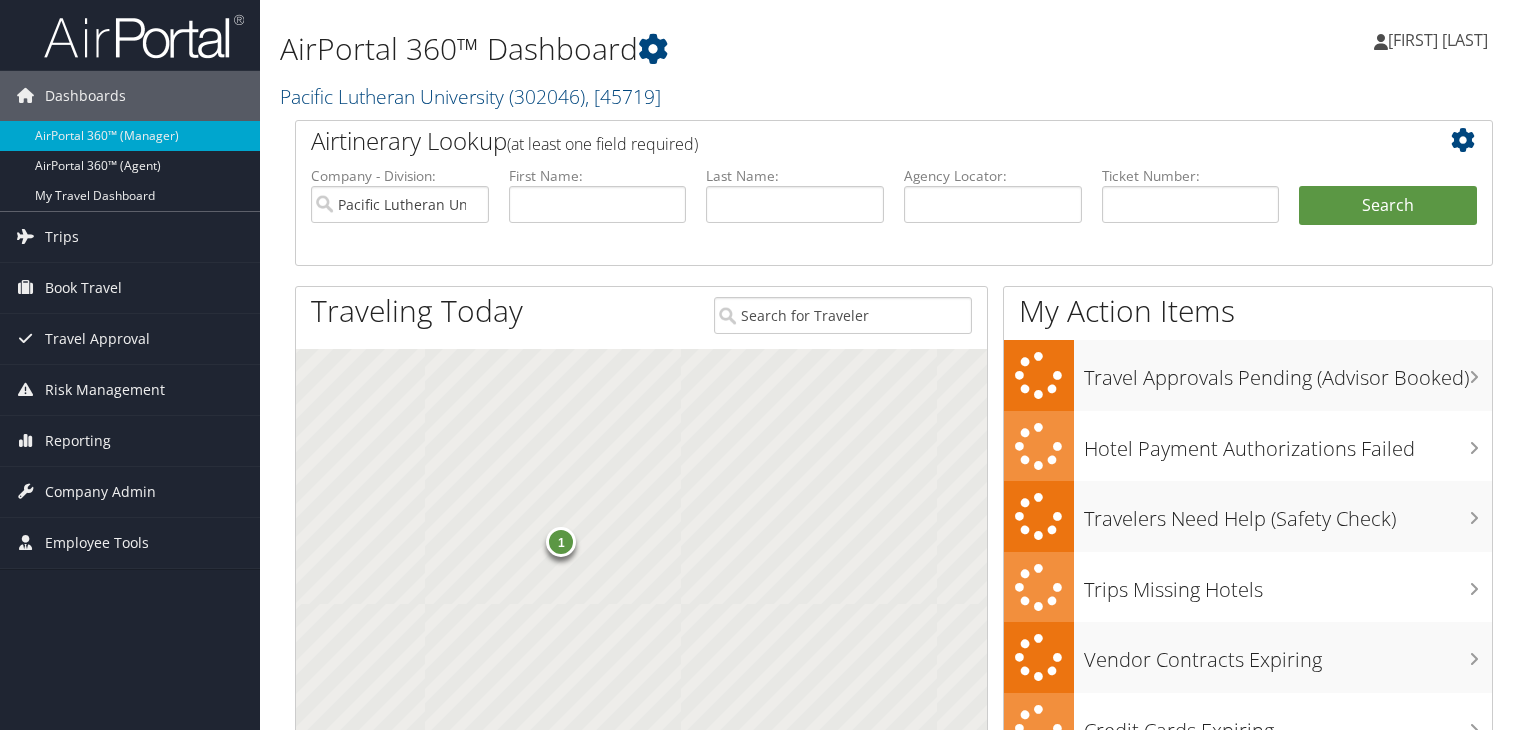 scroll, scrollTop: 0, scrollLeft: 0, axis: both 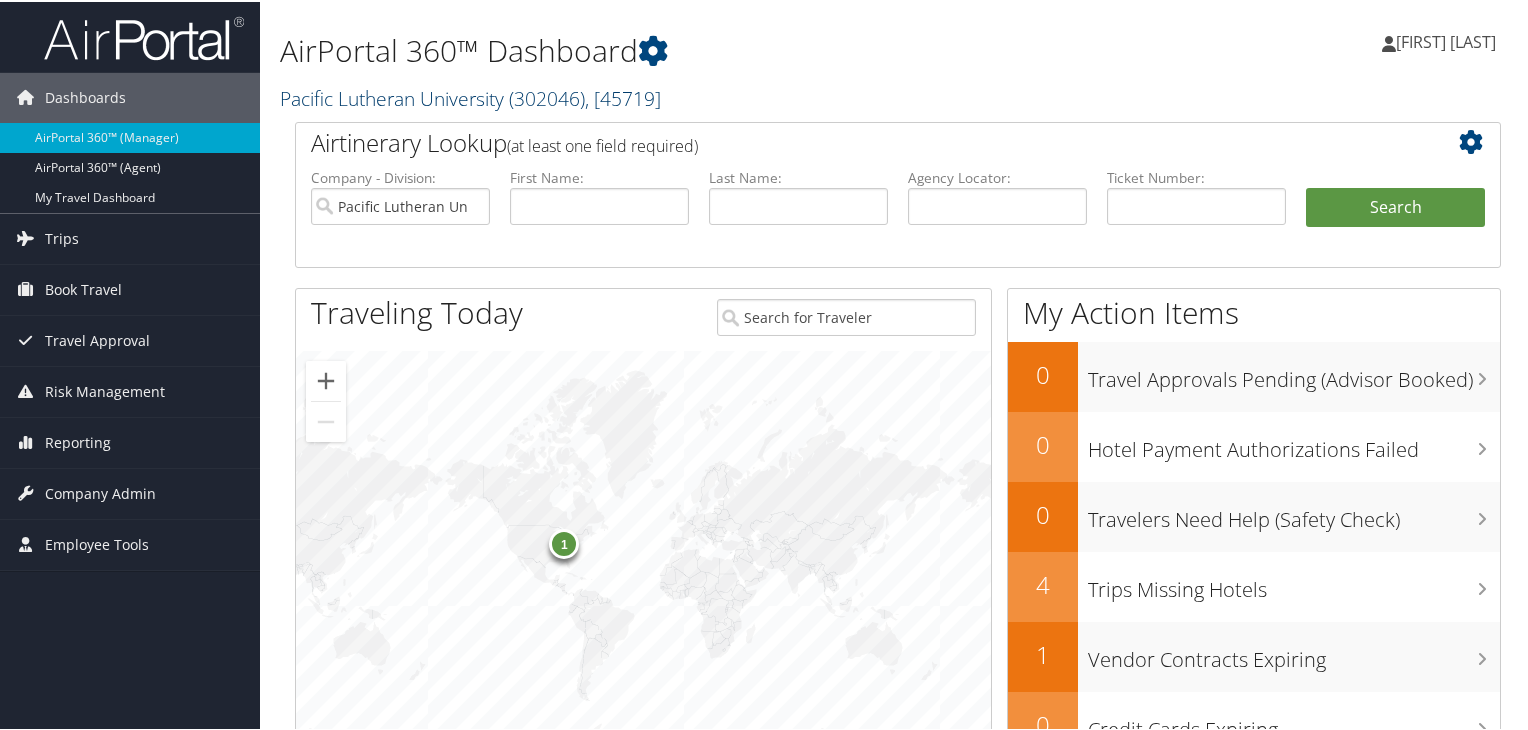 click on "( 302046 )" at bounding box center [547, 96] 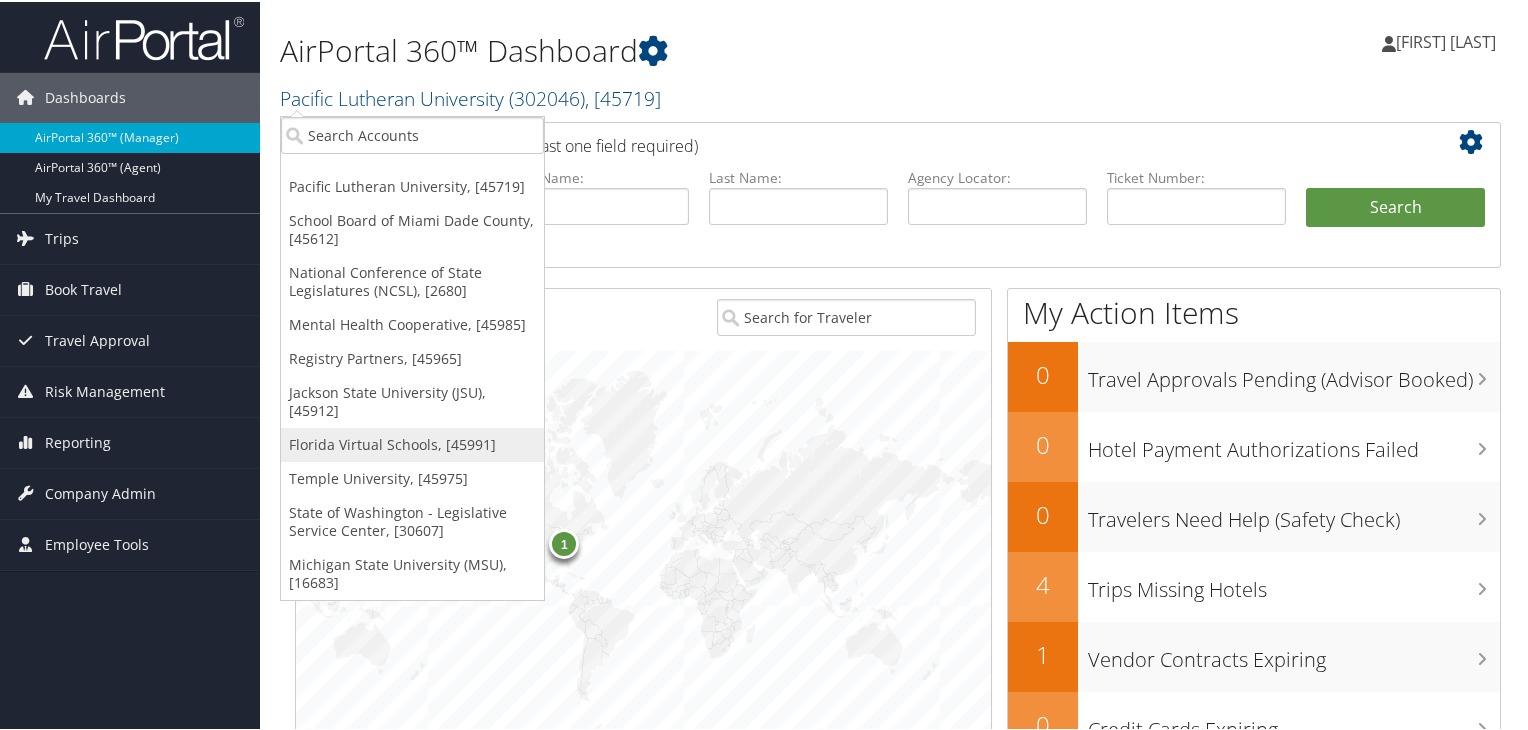 click on "Florida Virtual Schools, [45991]" at bounding box center (412, 443) 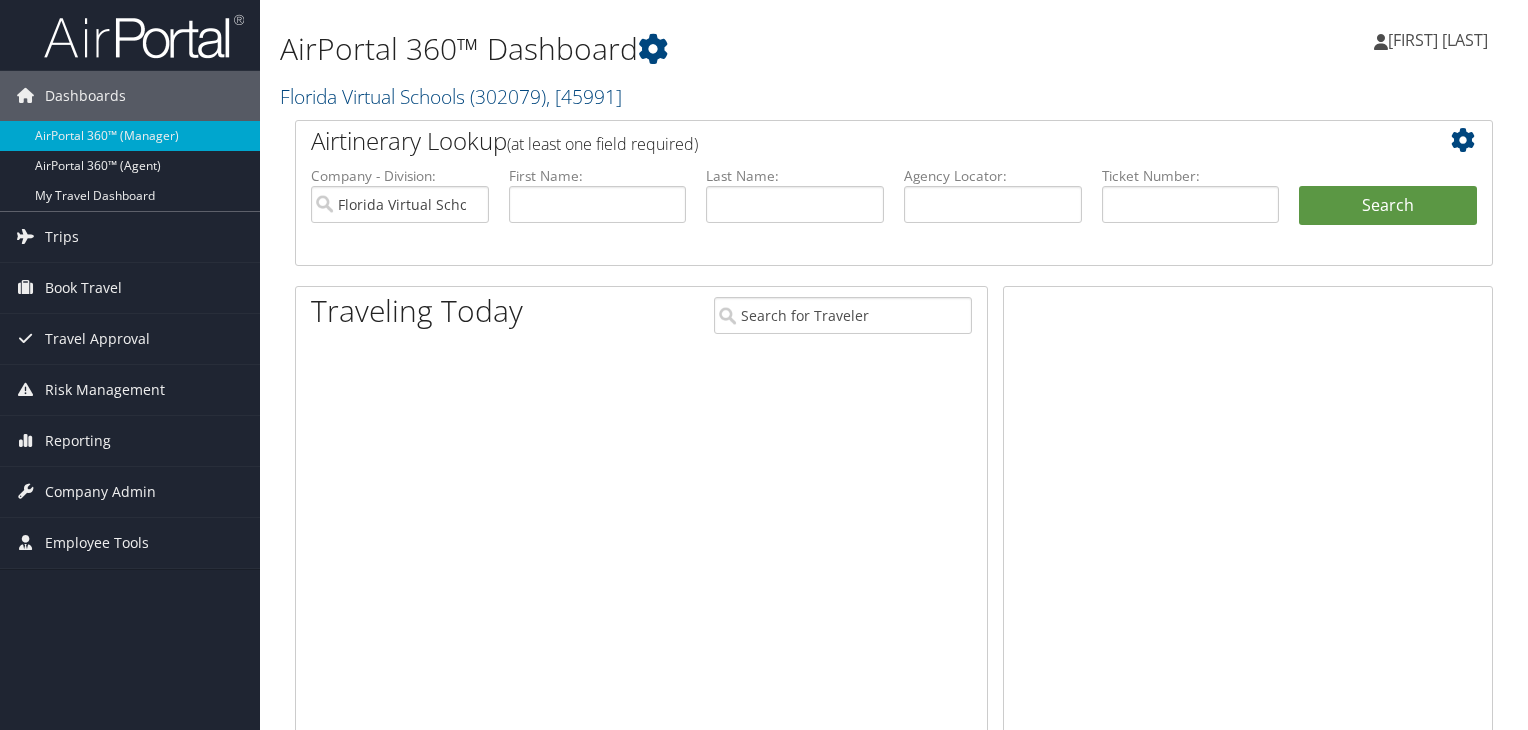 scroll, scrollTop: 0, scrollLeft: 0, axis: both 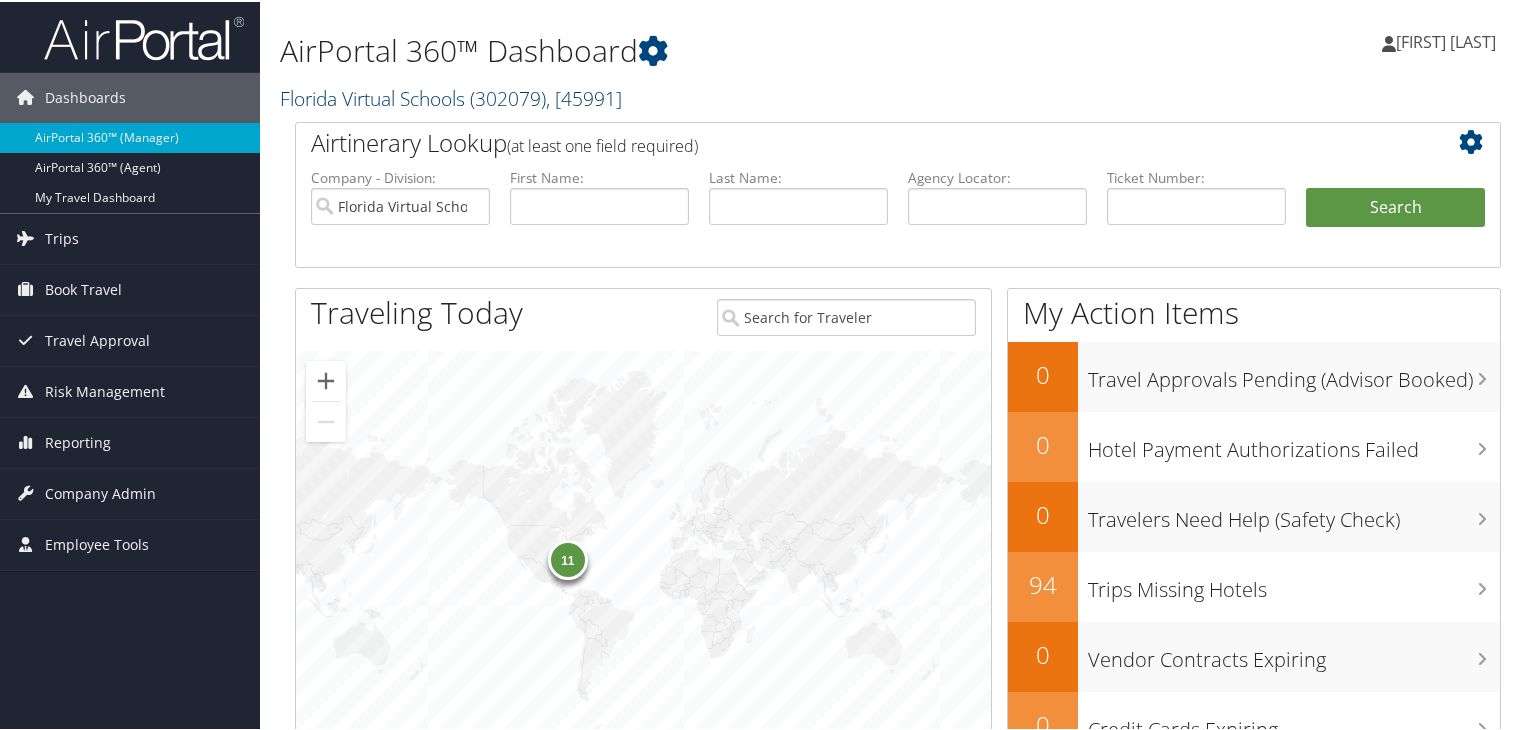 click on "( [NUMBER] )" at bounding box center [508, 96] 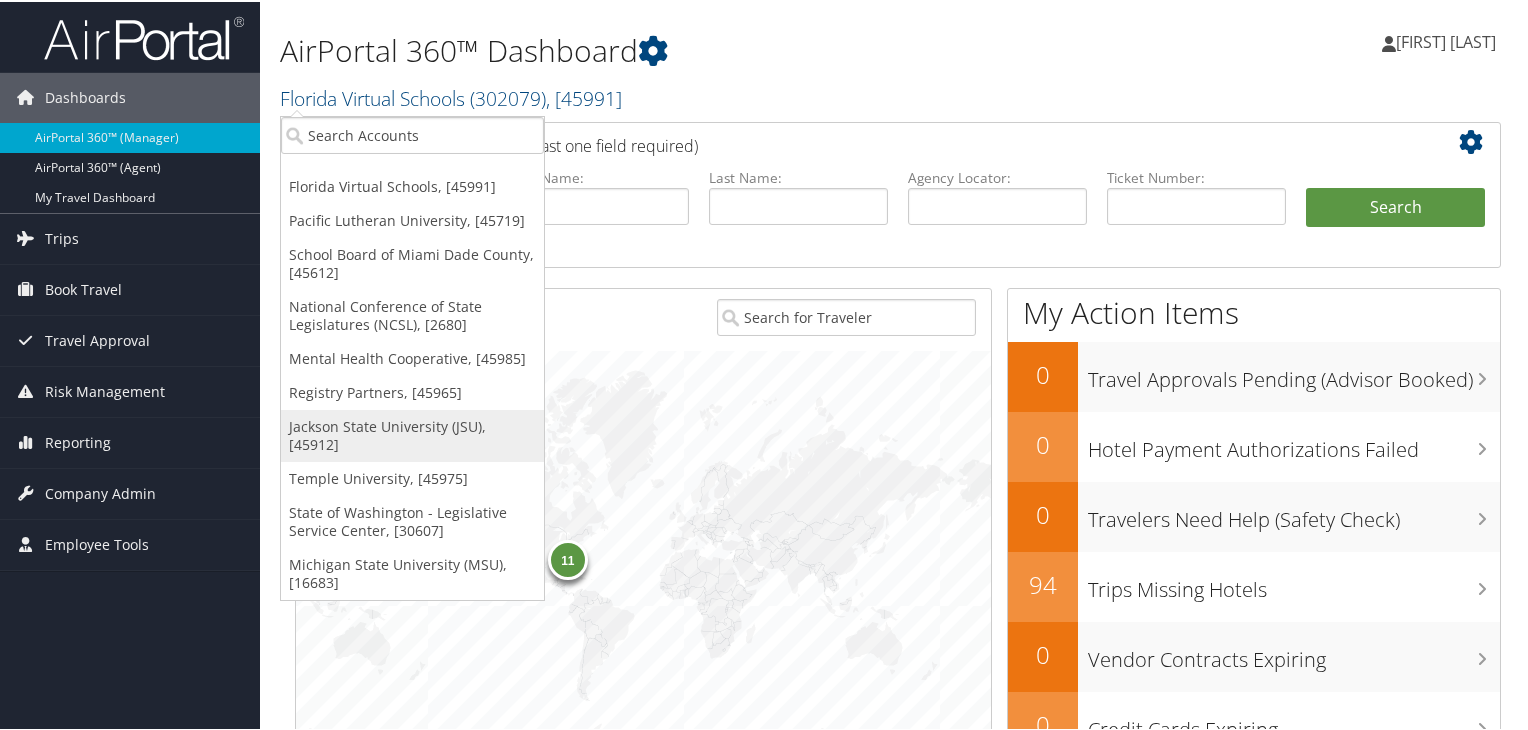 click on "Jackson State University (JSU), [45912]" at bounding box center (412, 434) 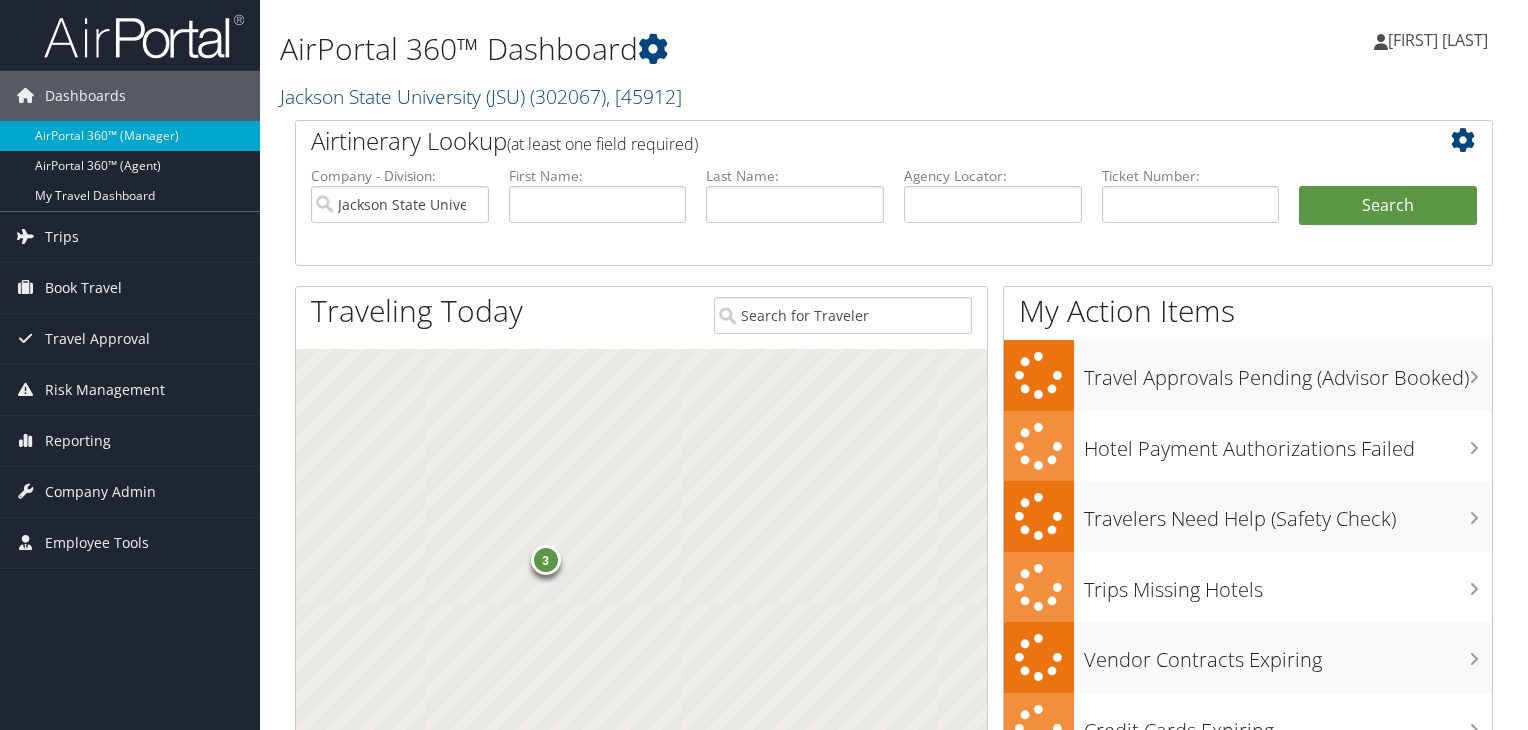 scroll, scrollTop: 0, scrollLeft: 0, axis: both 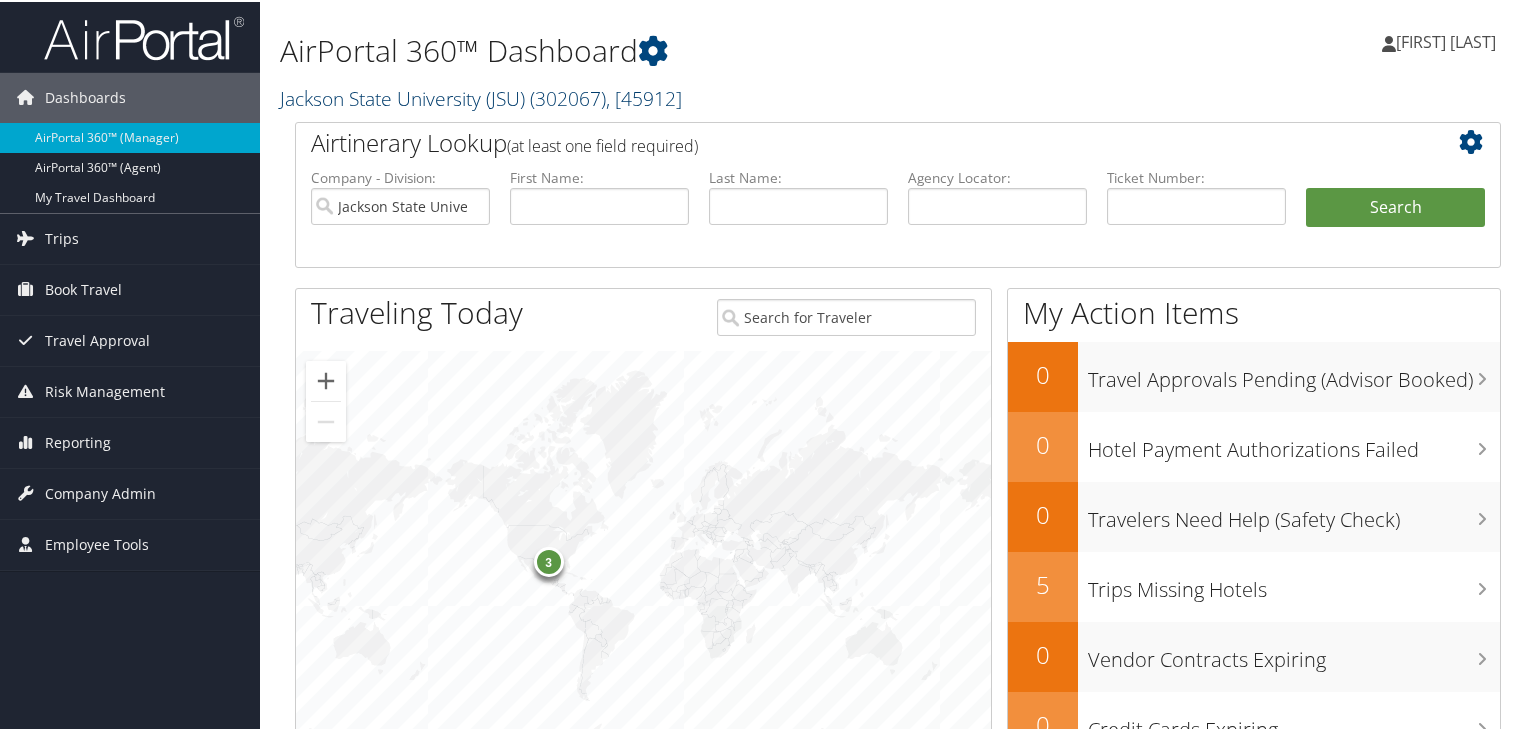 click on "( 302067 )" at bounding box center [568, 96] 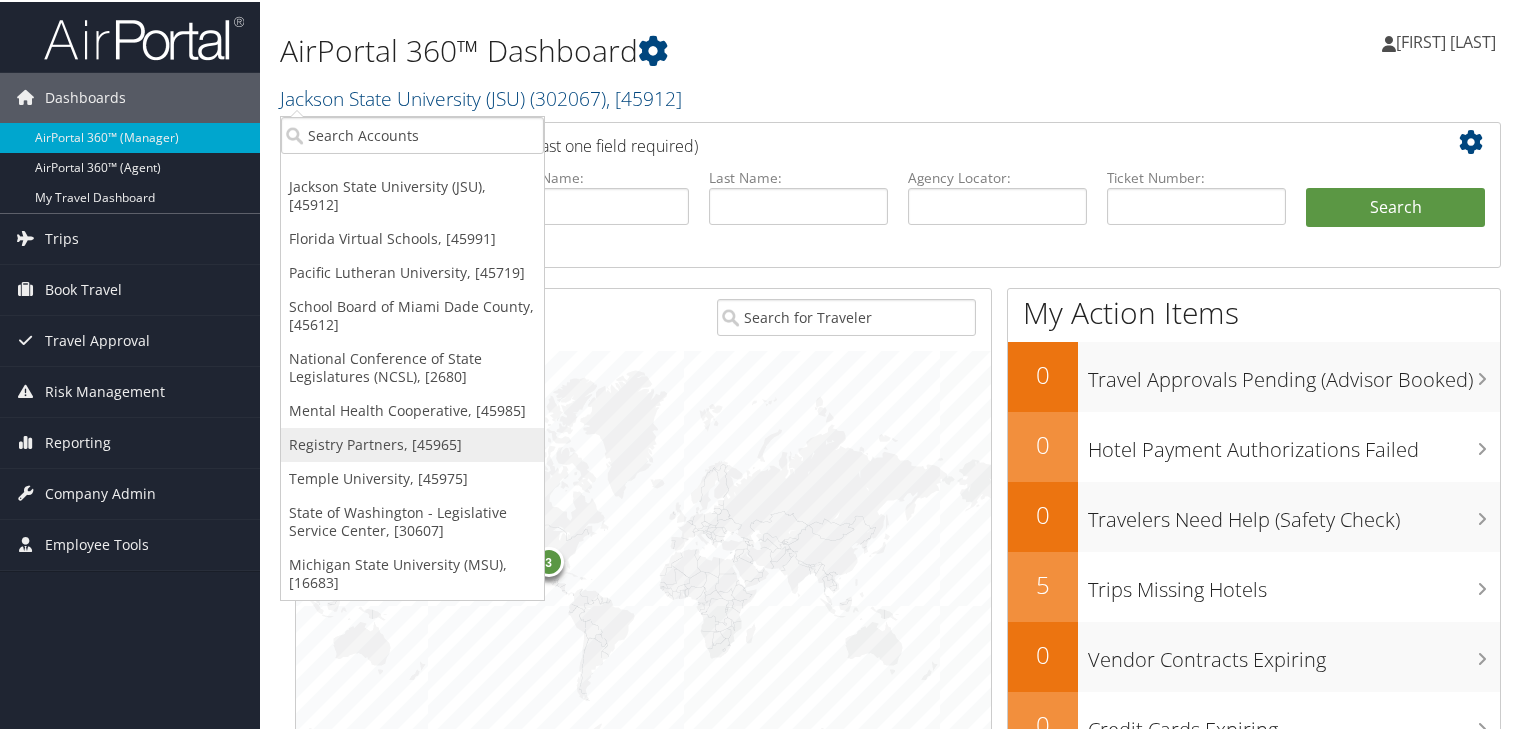 click on "Registry Partners, [45965]" at bounding box center [412, 443] 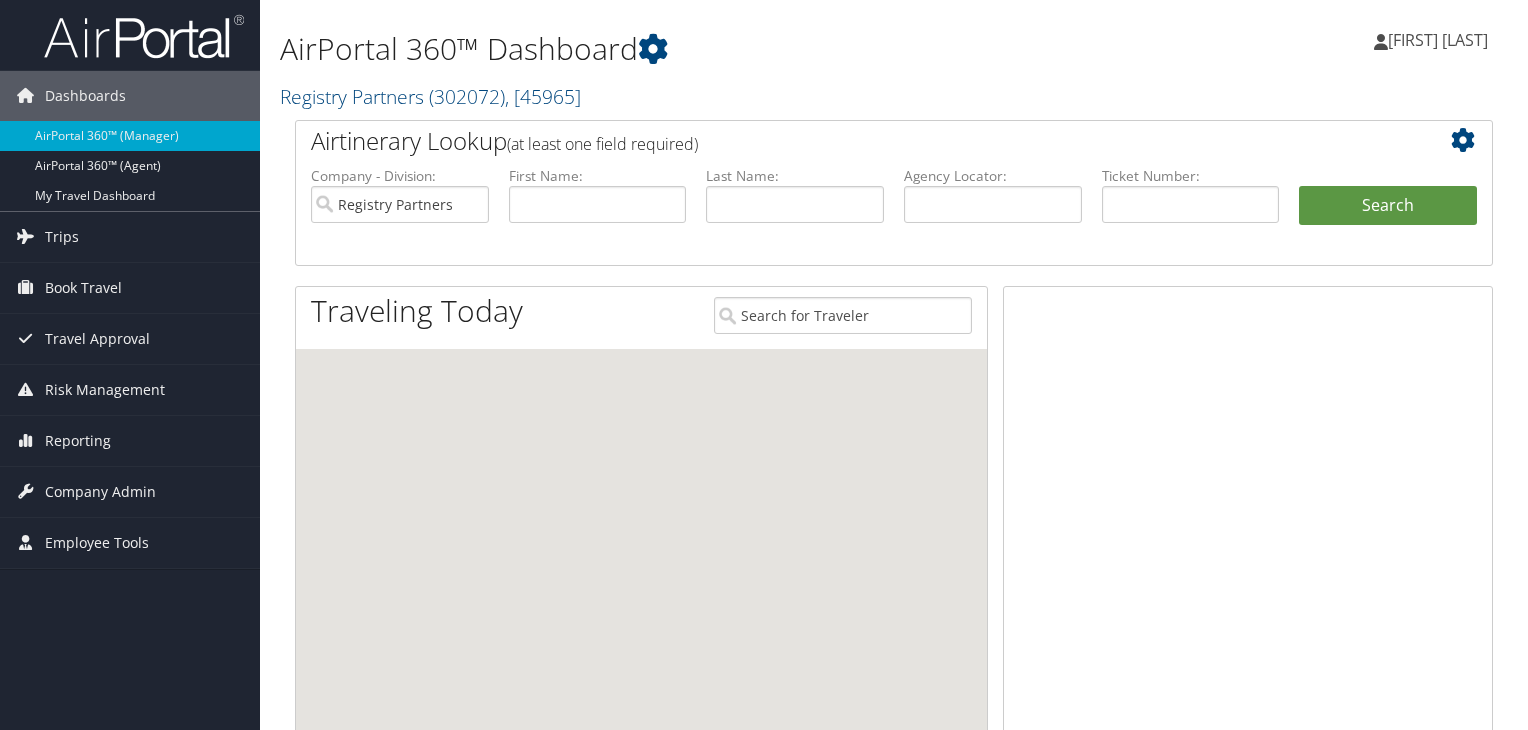 scroll, scrollTop: 0, scrollLeft: 0, axis: both 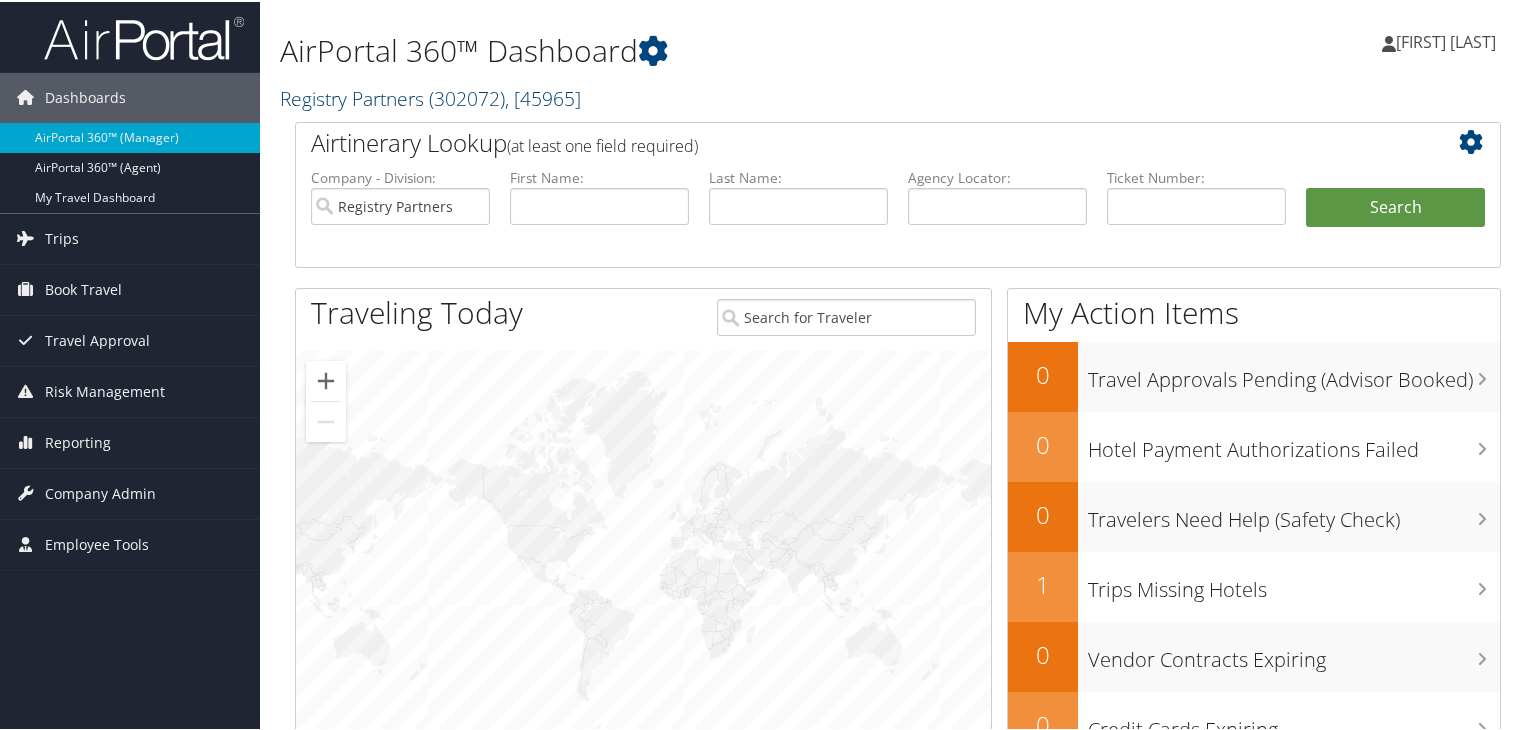 click on "( 302072 )" at bounding box center [467, 96] 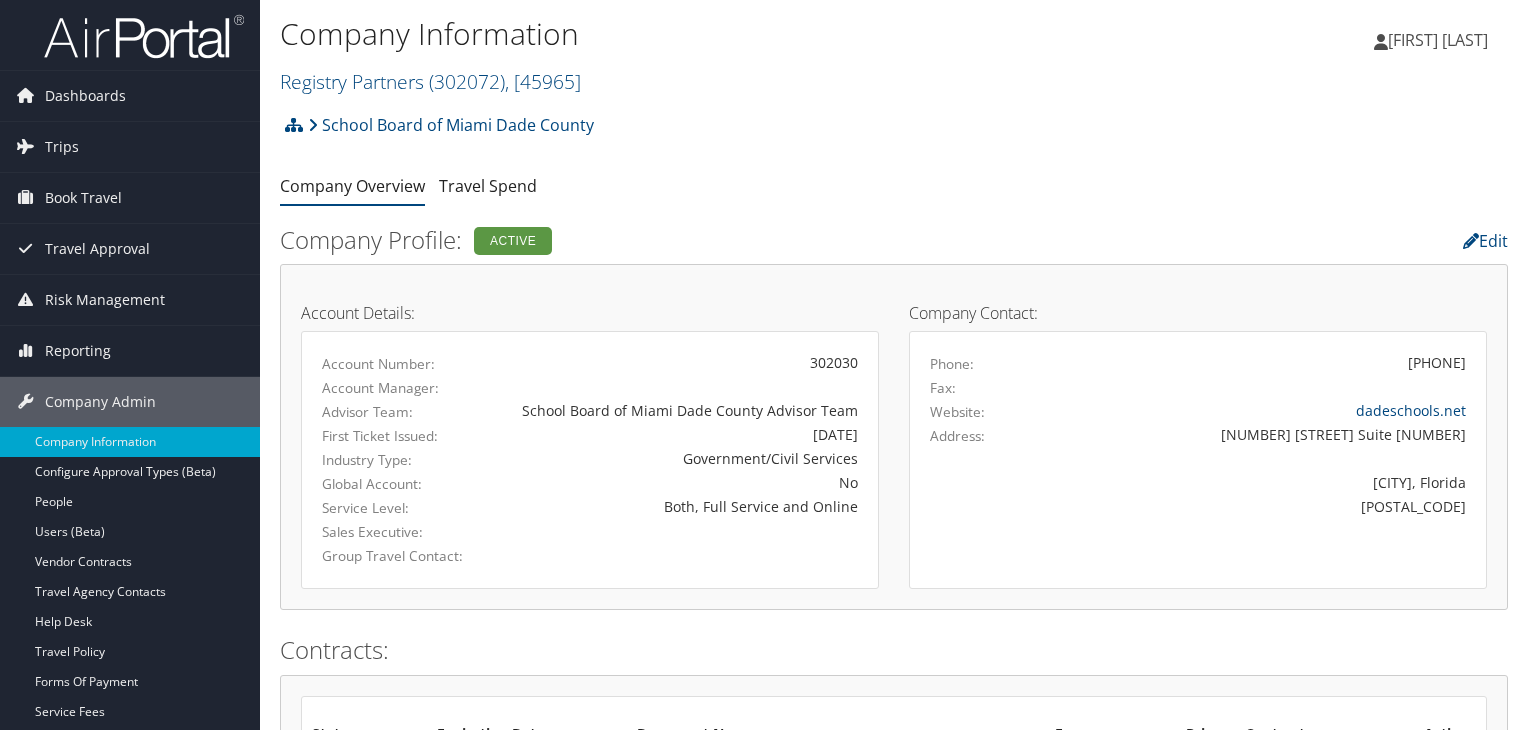 scroll, scrollTop: 0, scrollLeft: 0, axis: both 